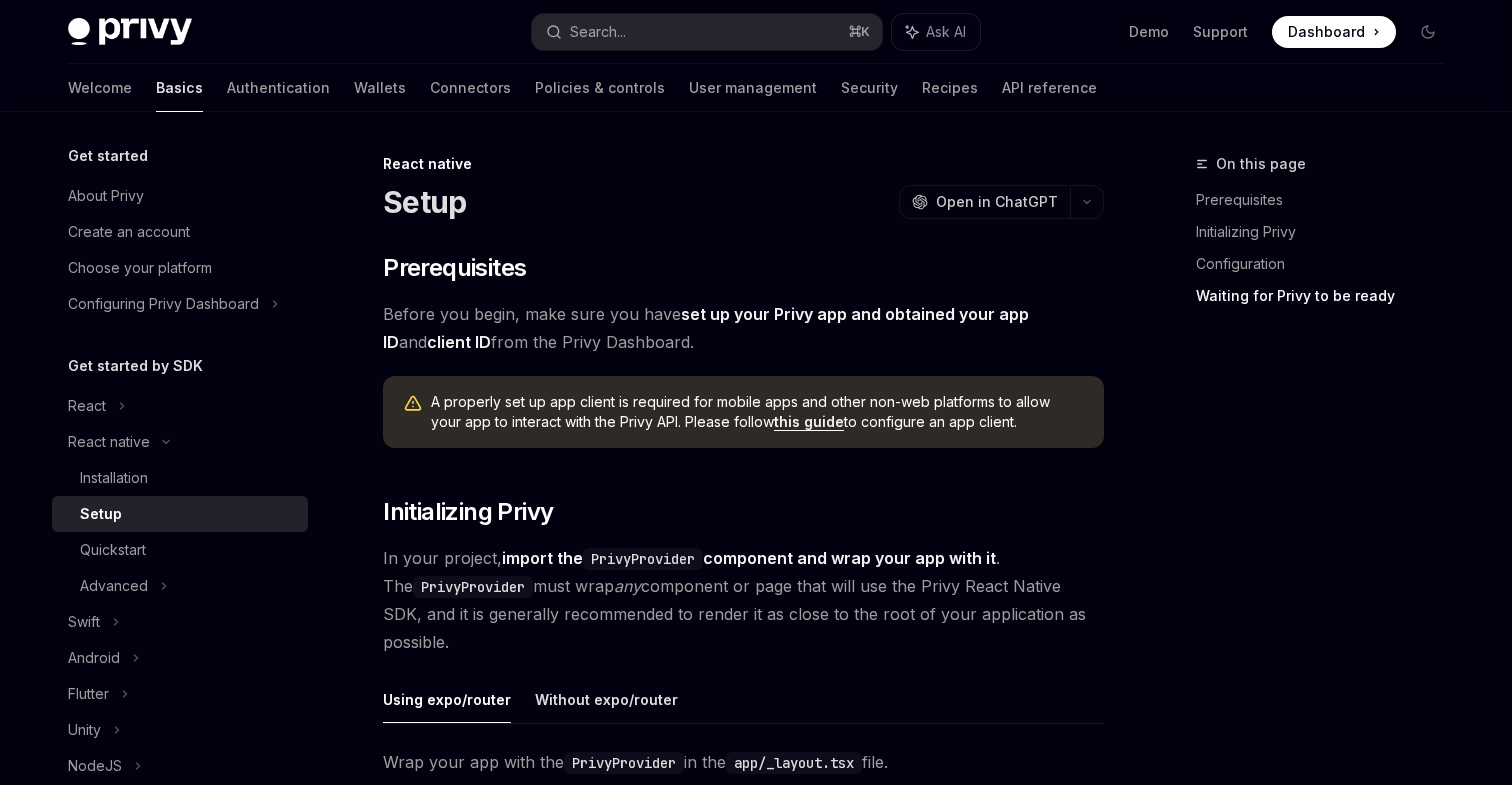 scroll, scrollTop: 1775, scrollLeft: 0, axis: vertical 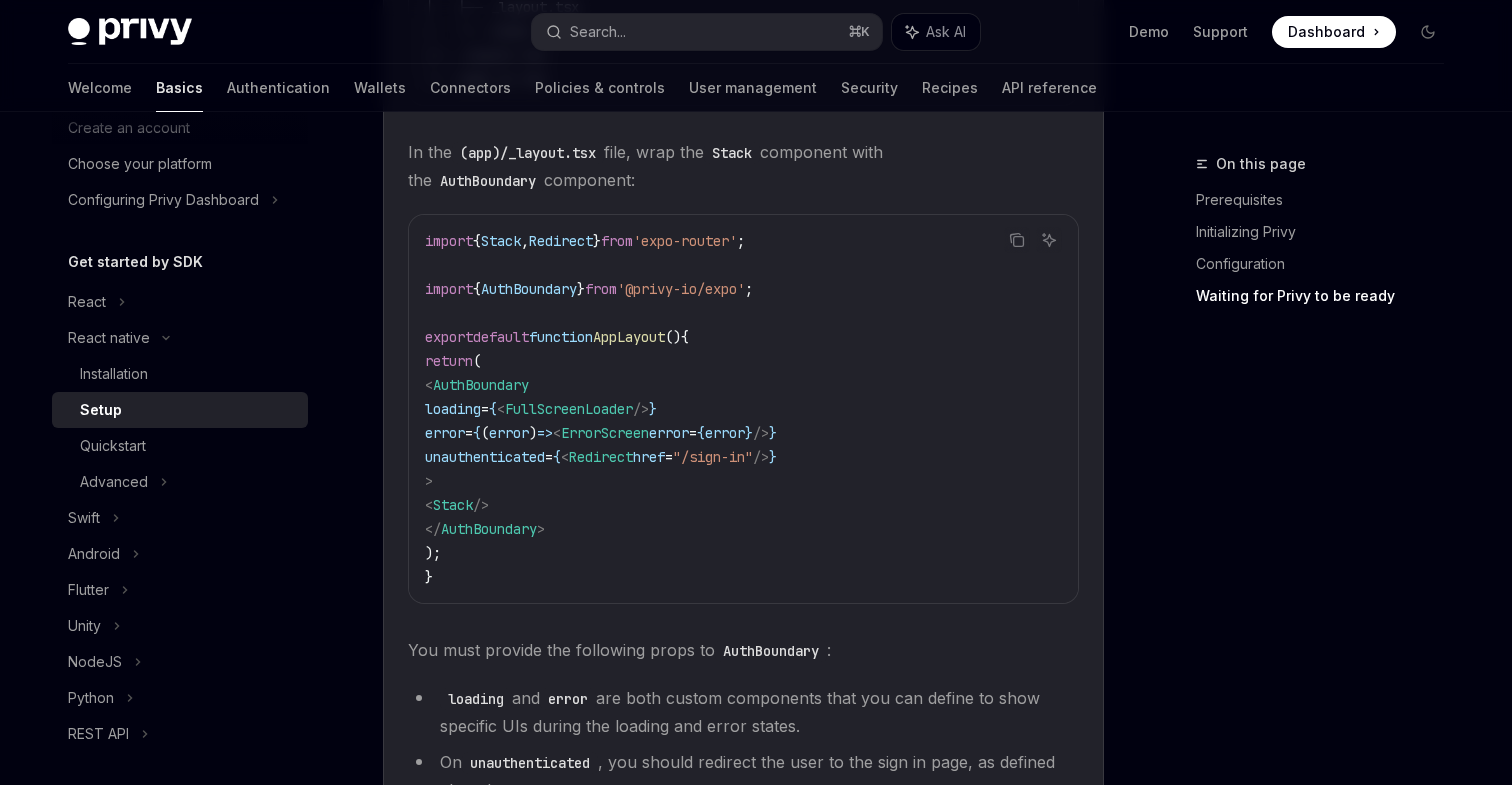 click on "AuthBoundary" at bounding box center [481, 385] 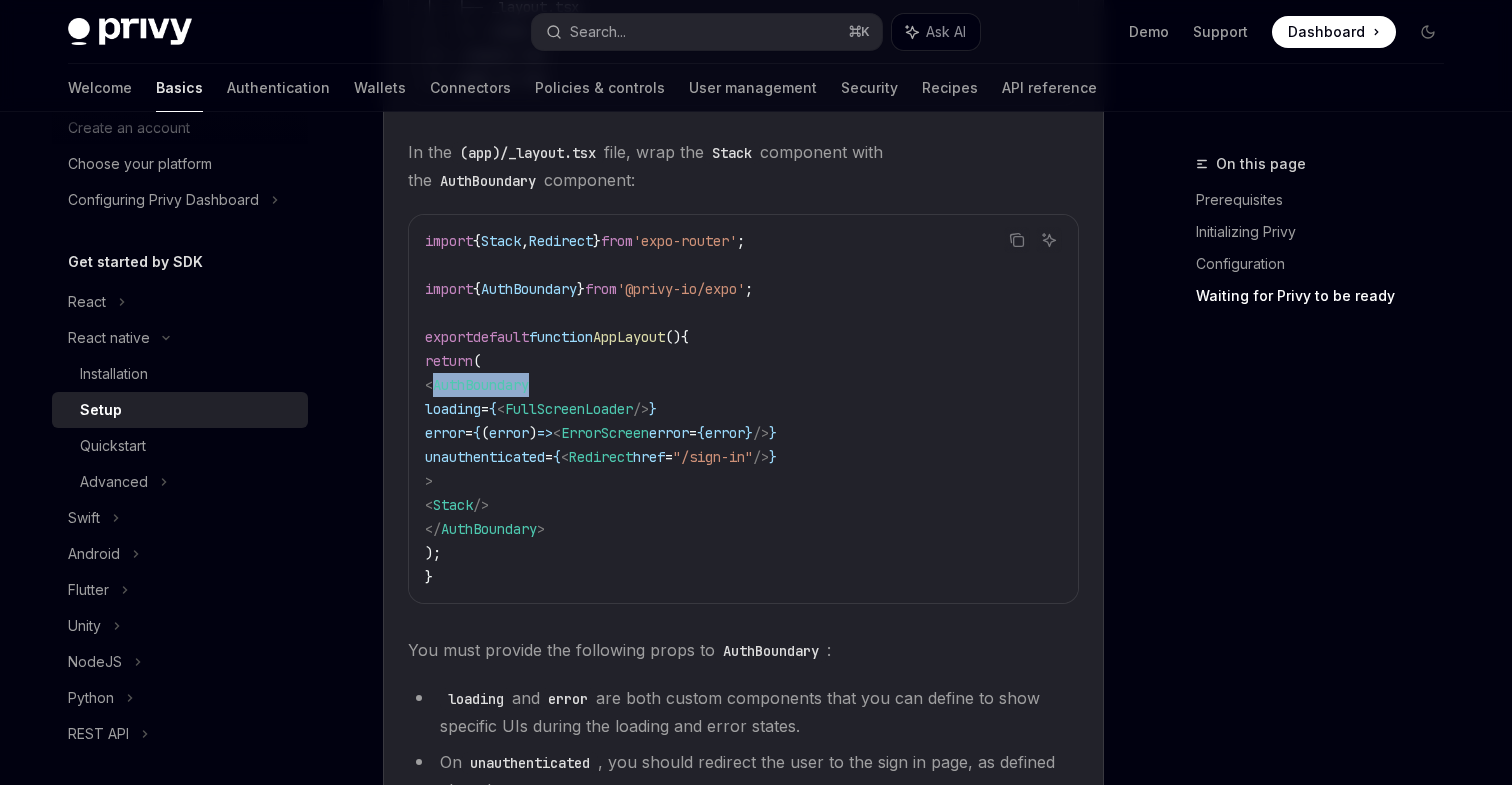 copy on "AuthBoundary" 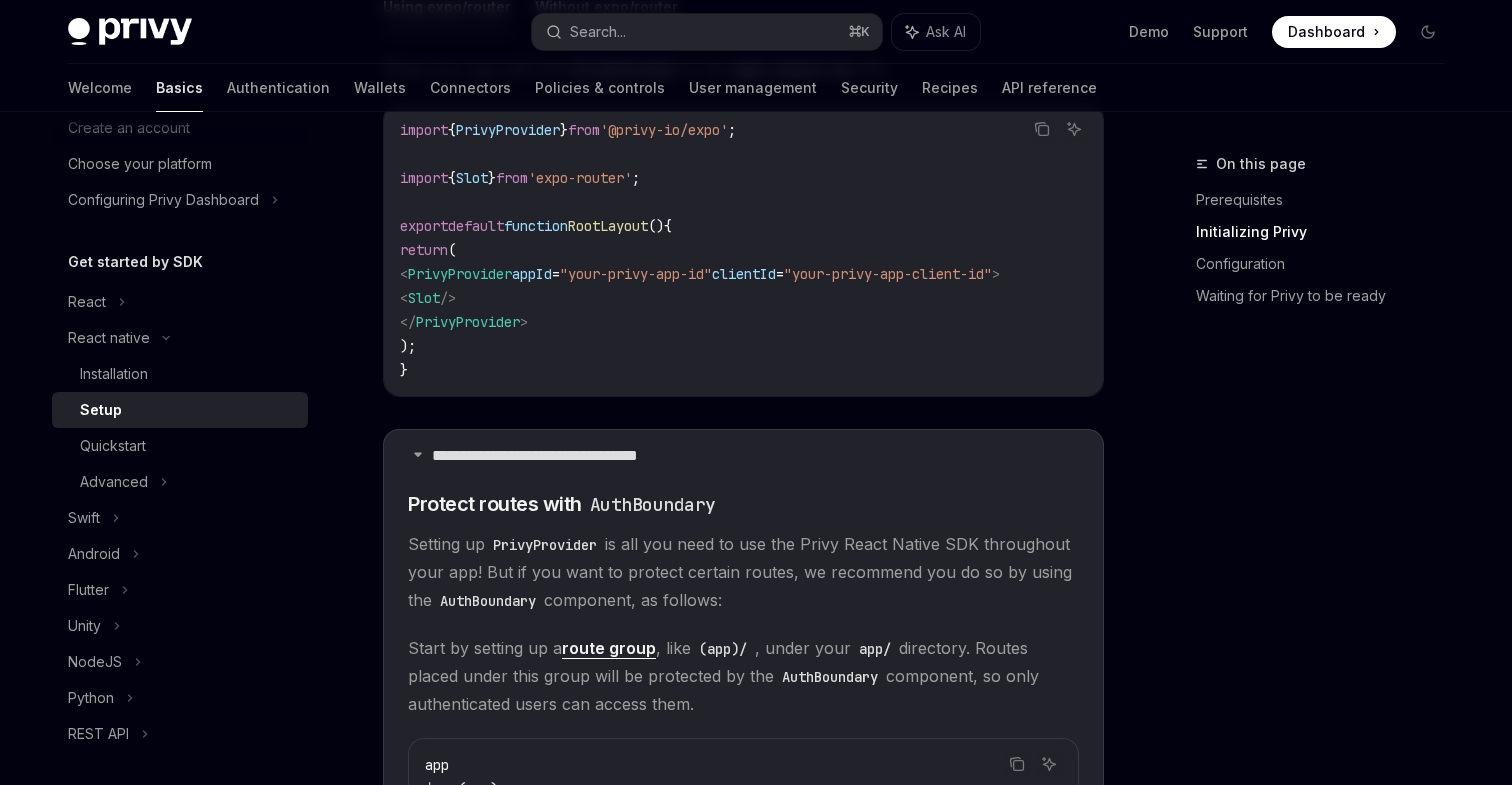 scroll, scrollTop: 694, scrollLeft: 0, axis: vertical 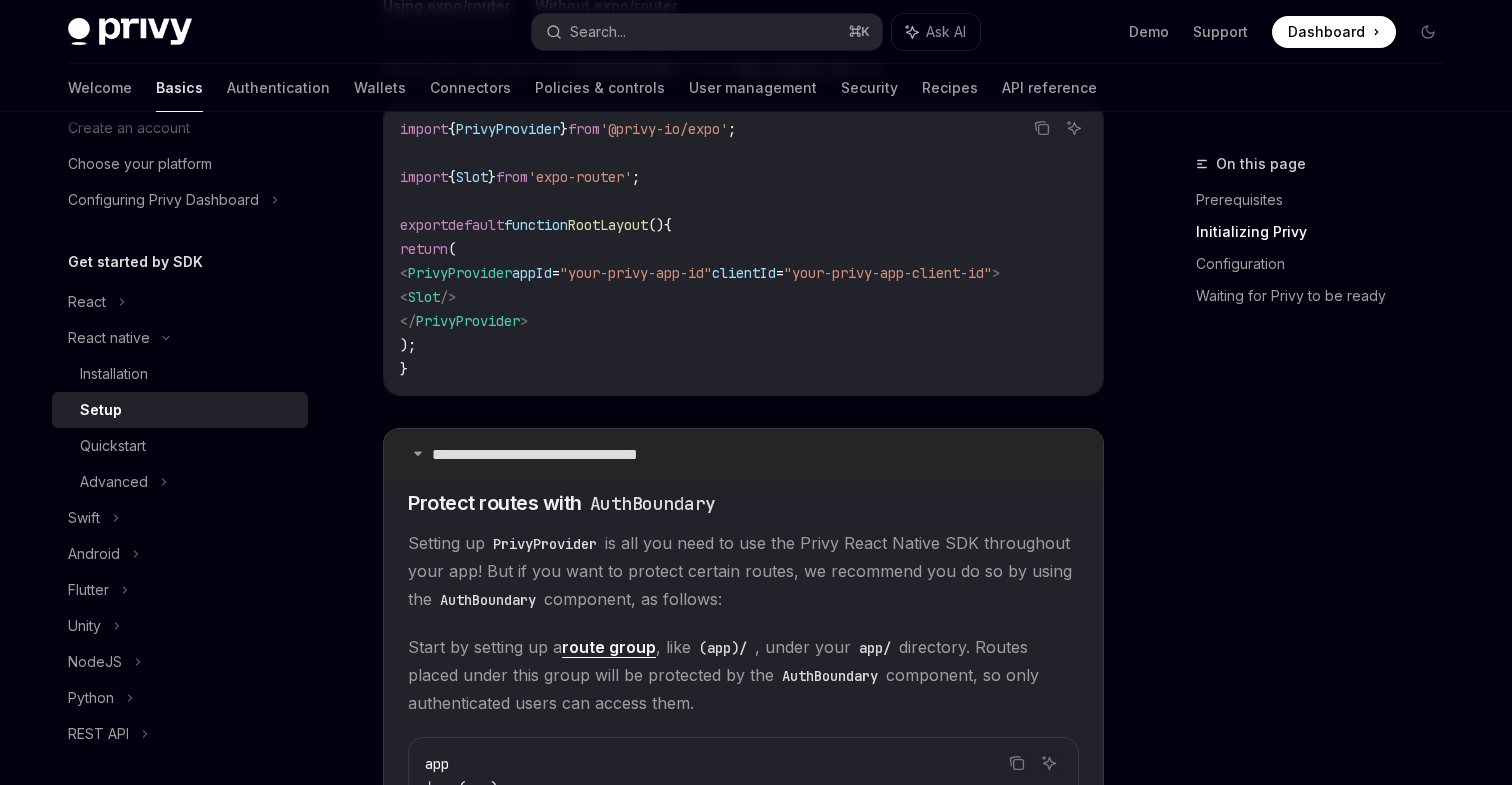 click on "**********" at bounding box center (567, 455) 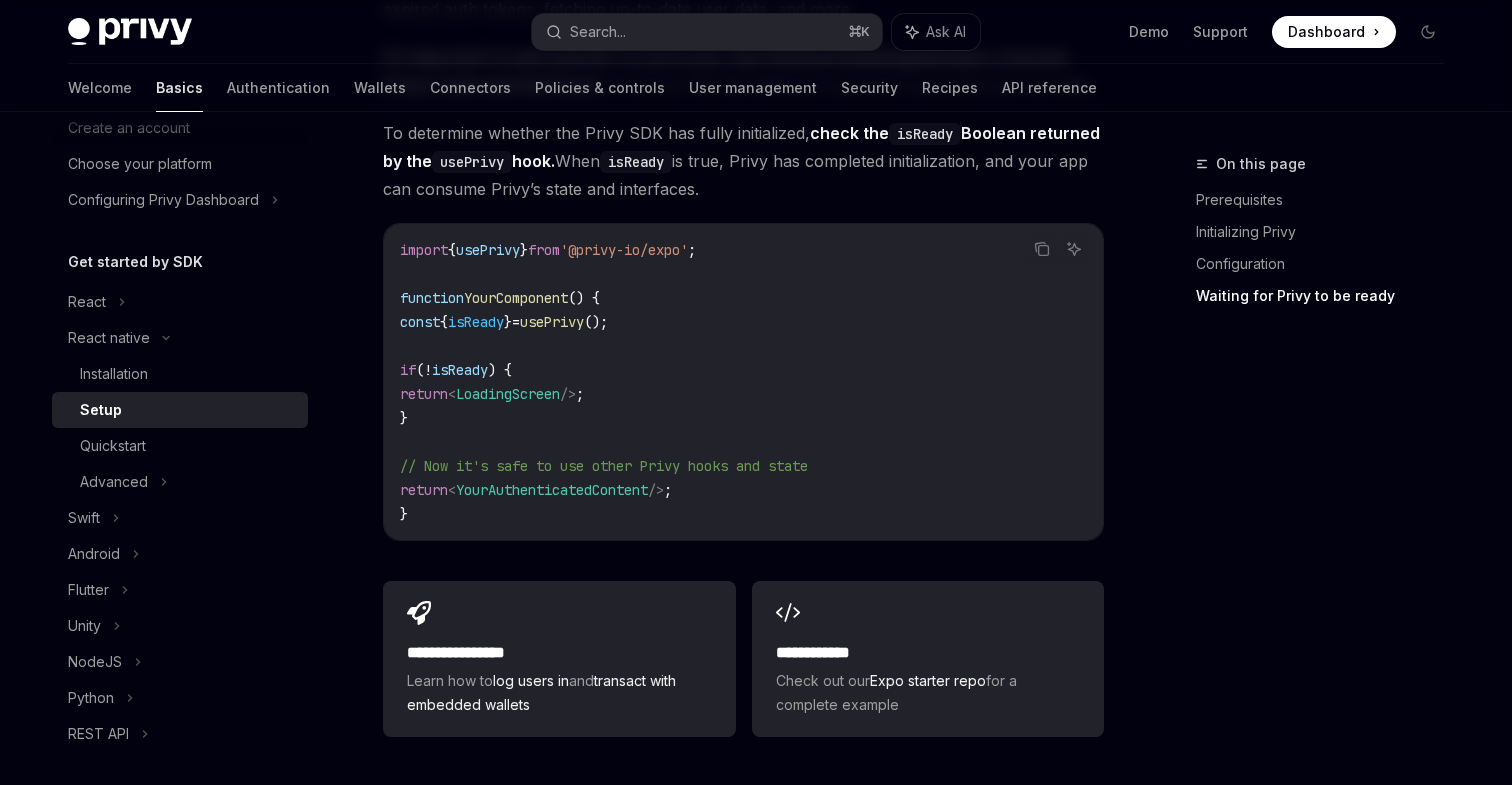 scroll, scrollTop: 1692, scrollLeft: 0, axis: vertical 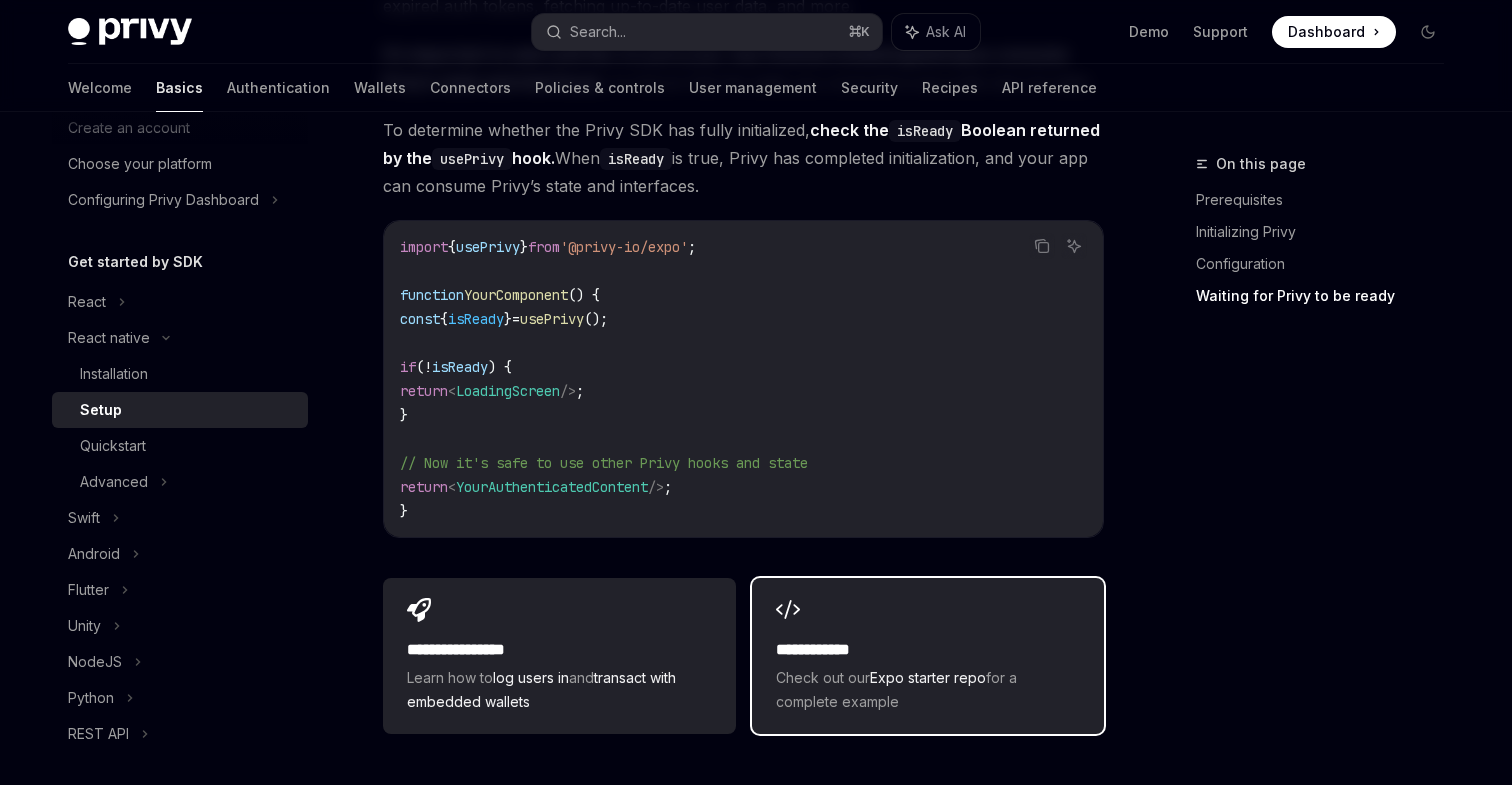 click on "Expo starter repo" at bounding box center (928, 677) 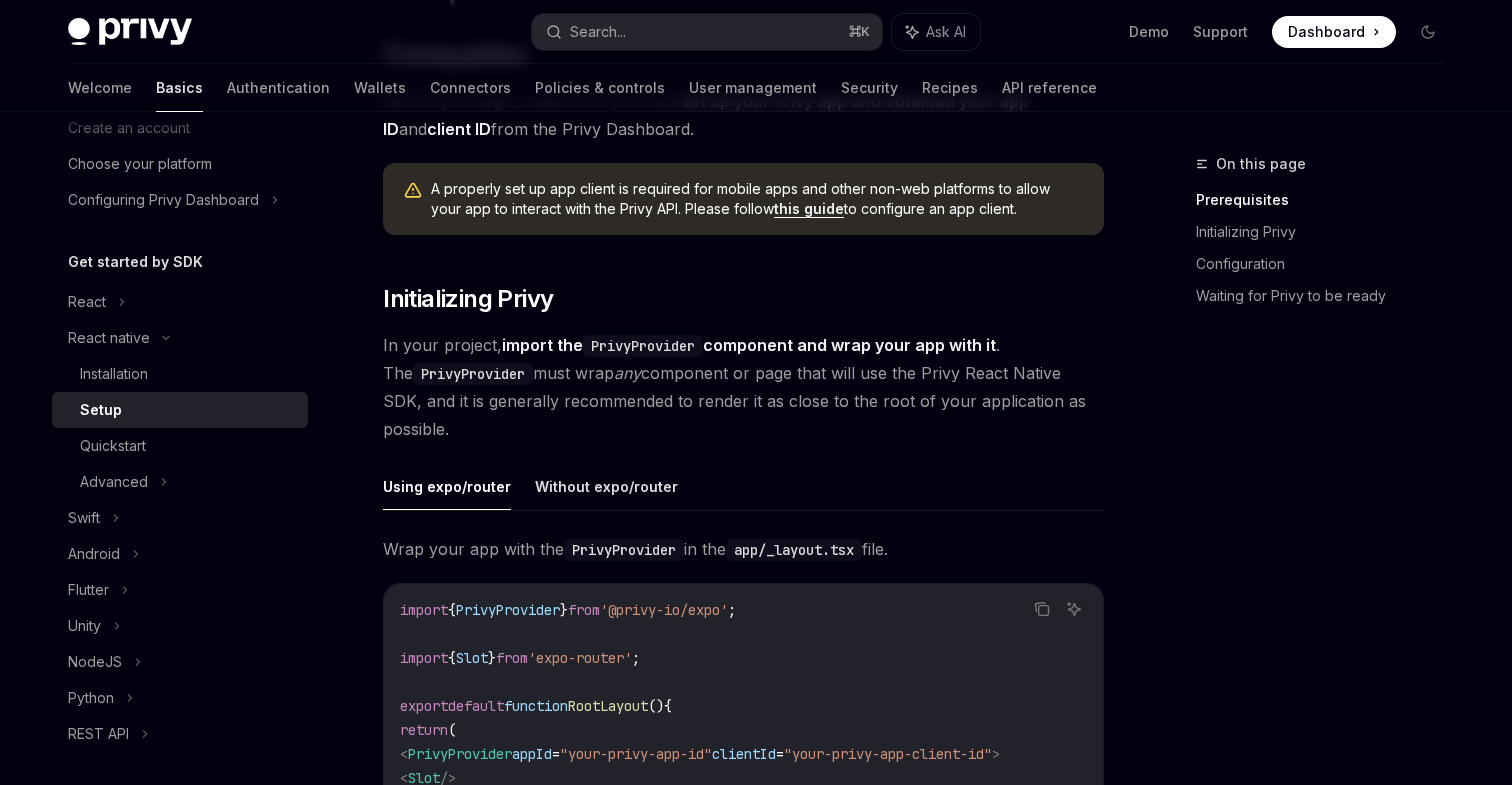 scroll, scrollTop: 211, scrollLeft: 0, axis: vertical 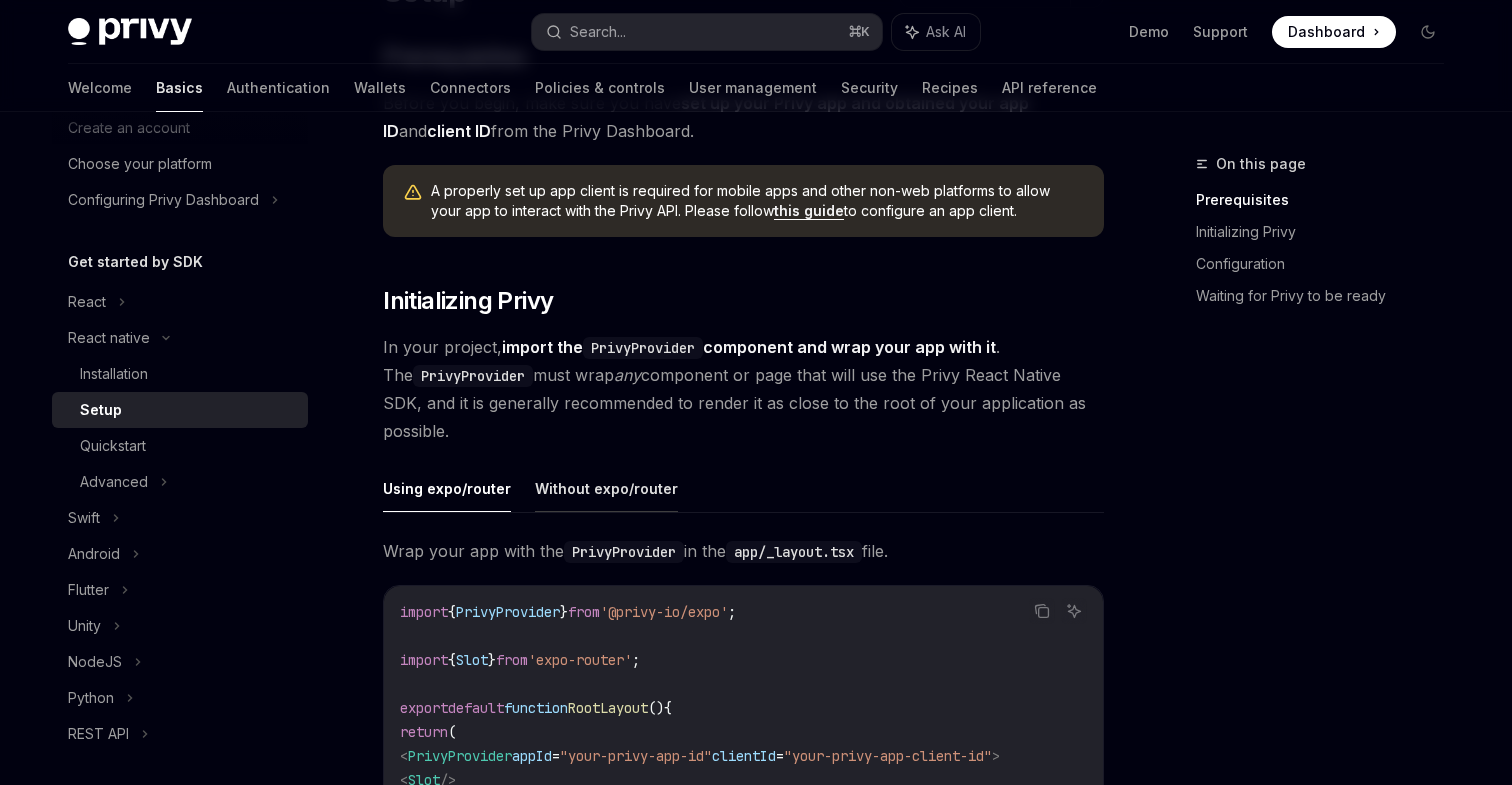 click on "Without expo/router" at bounding box center (606, 488) 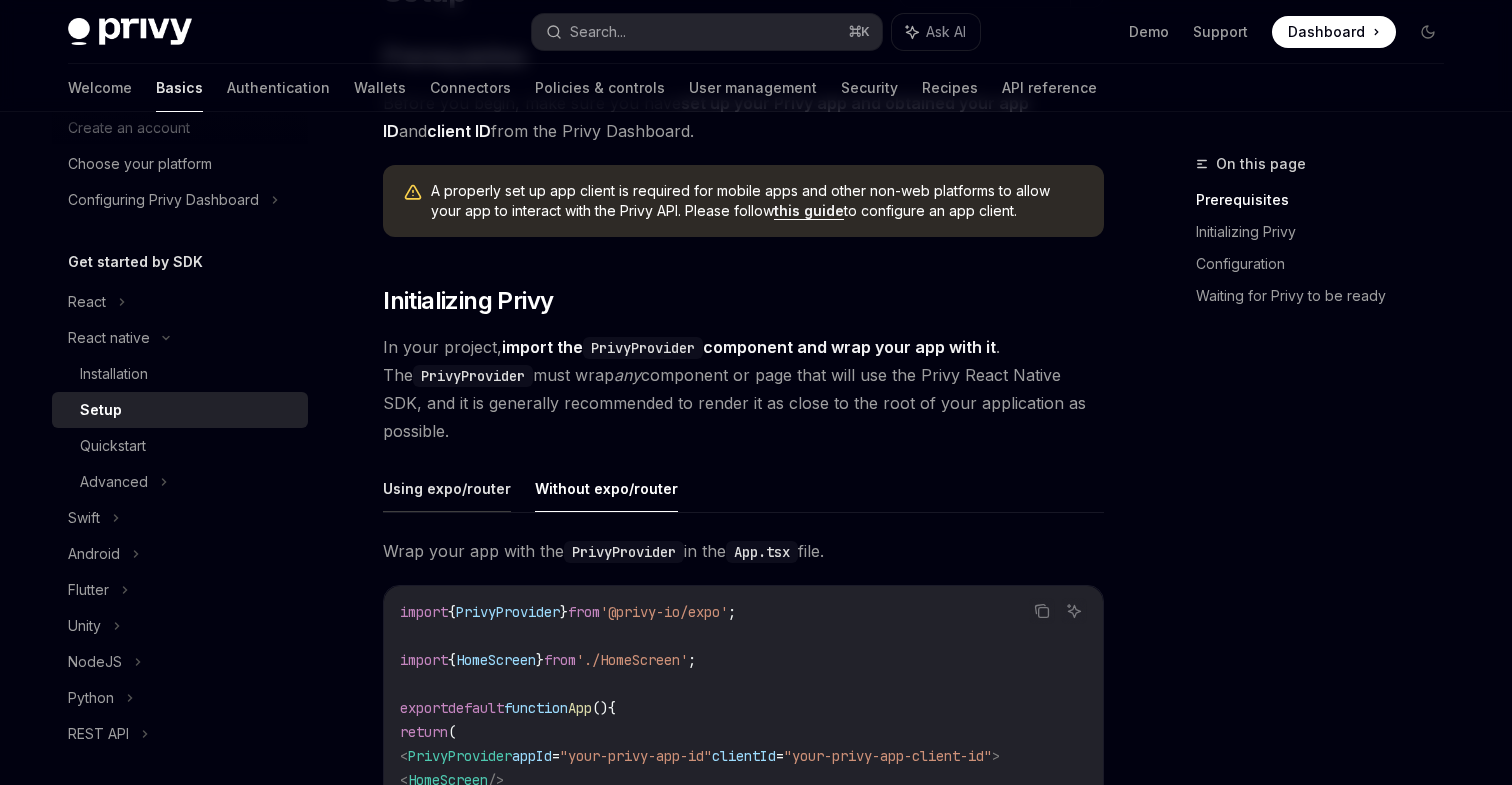 click on "Using expo/router" at bounding box center [447, 488] 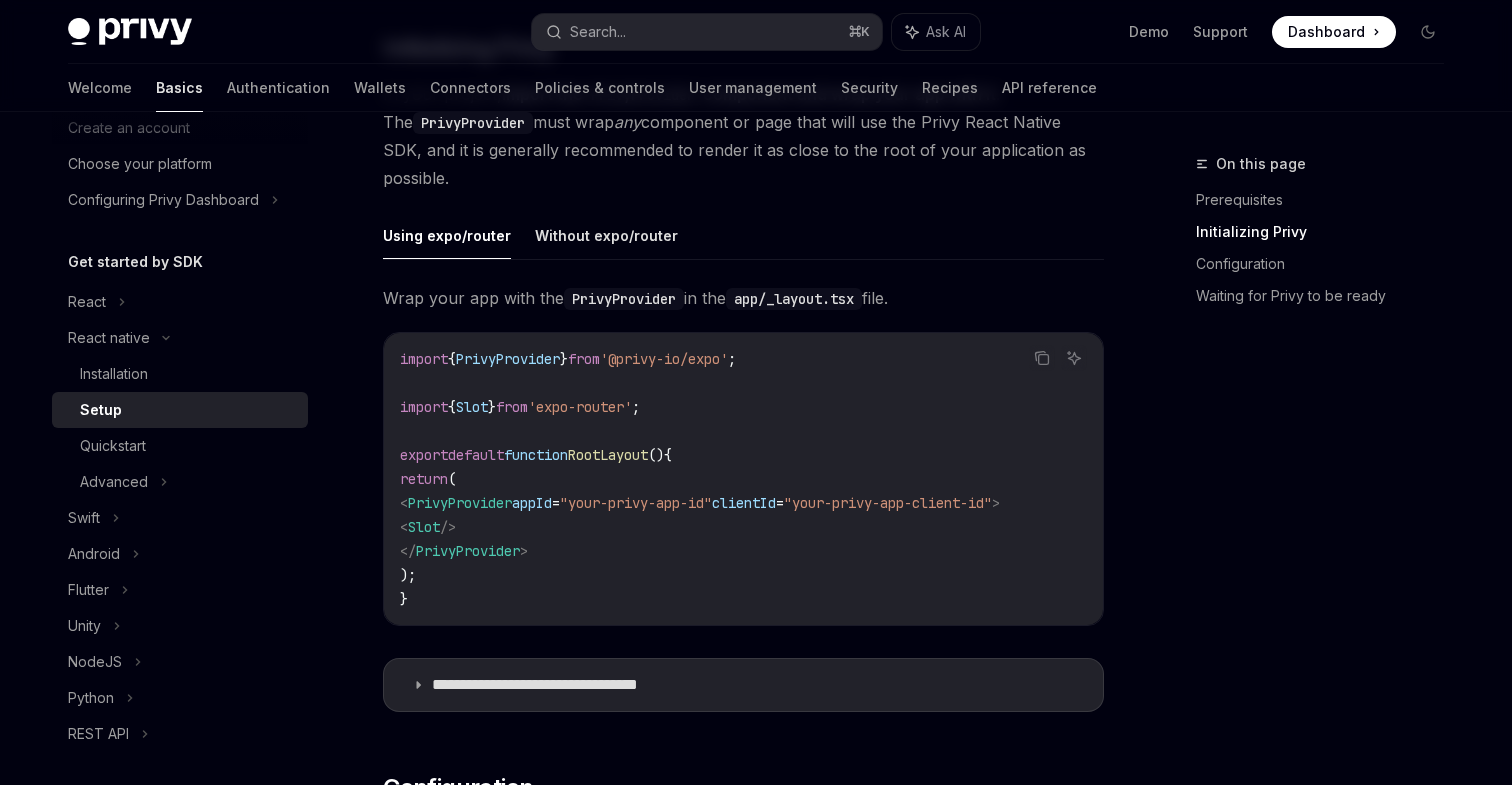 scroll, scrollTop: 436, scrollLeft: 0, axis: vertical 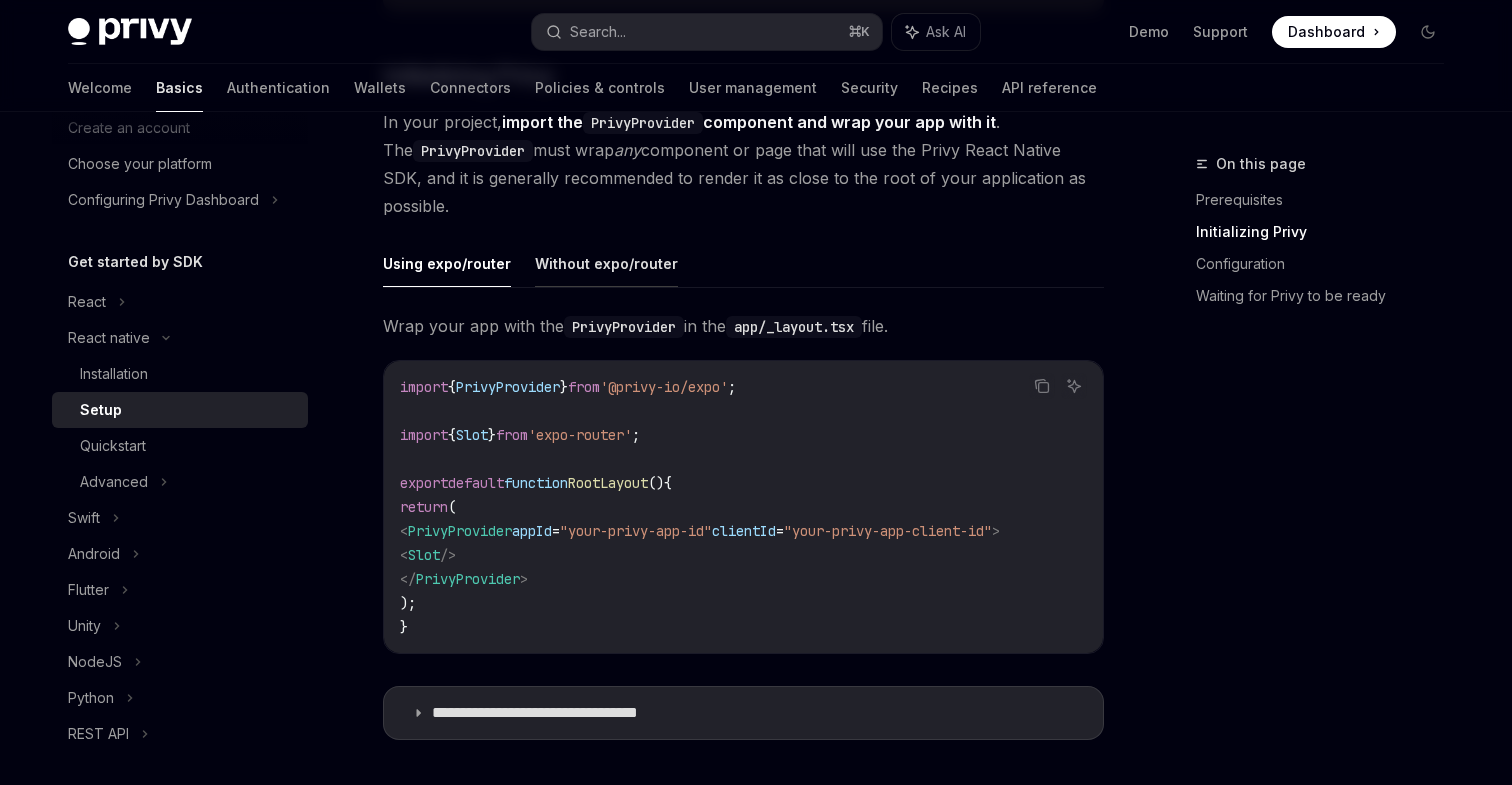 click on "Without expo/router" at bounding box center [606, 263] 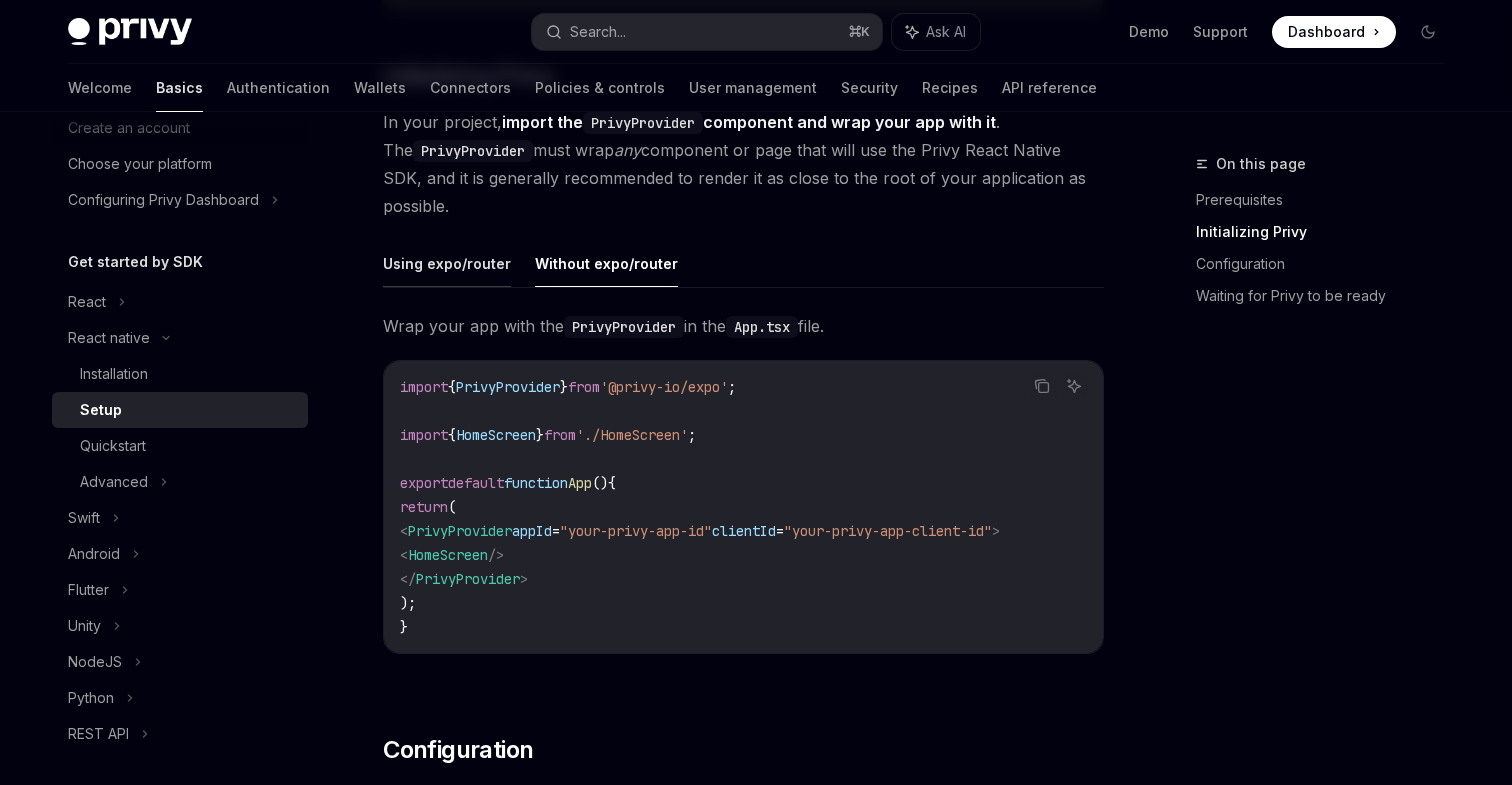 click on "Using expo/router" at bounding box center (447, 263) 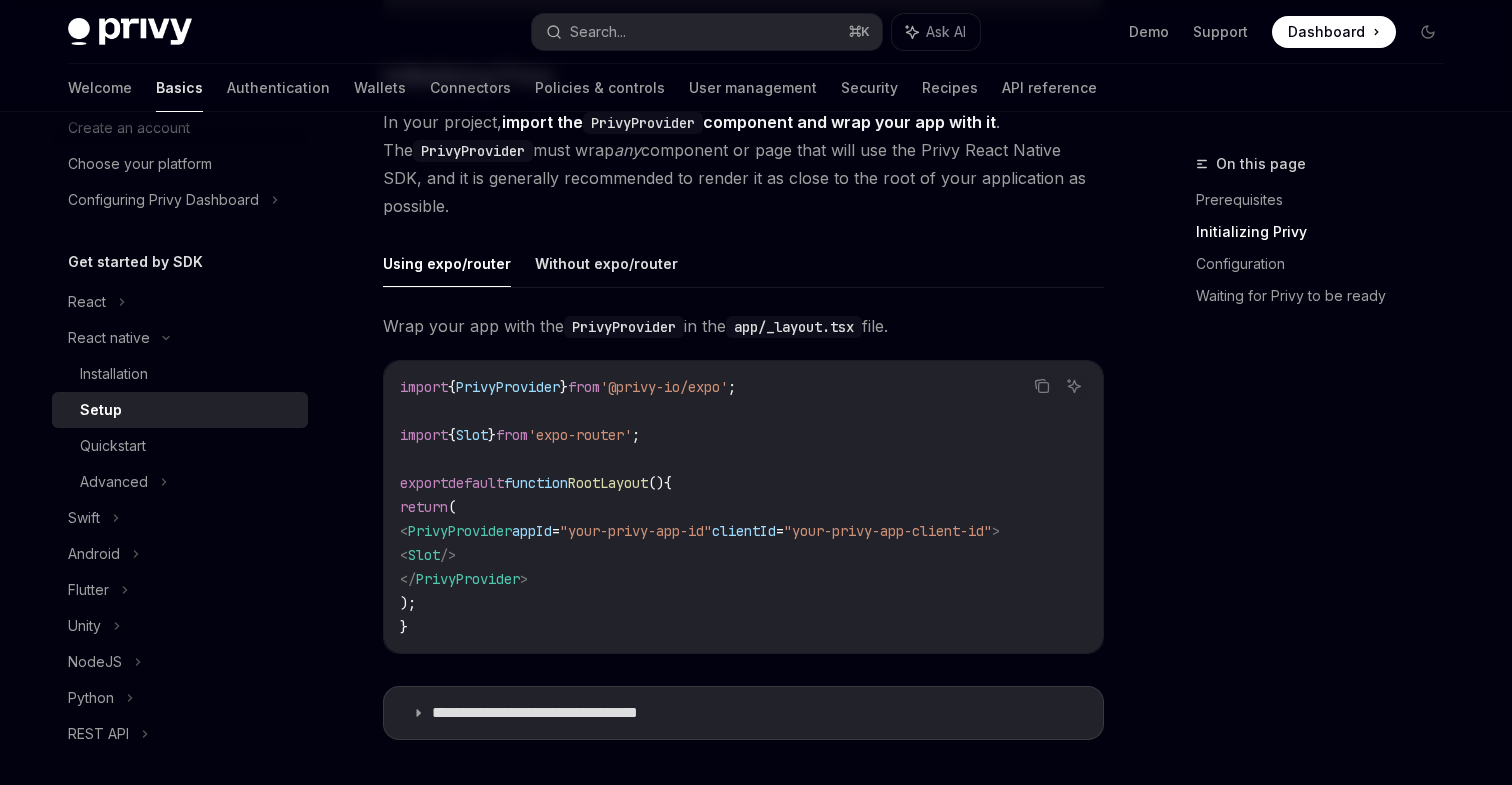 click on "​ Prerequisites
Before you begin, make sure you have  set up your Privy app and obtained your app ID  and  client ID  from the Privy Dashboard.
A properly set up app client is required for mobile apps and other non-web platforms to allow your
app to interact with the Privy API. Please follow  this
guide  to configure an app client.
​ Initializing Privy
In your project,  import the  PrivyProvider  component and wrap your app with it .
The  PrivyProvider  must wrap  any  component or page that will use the Privy React Native SDK, and it is generally recommended to render it as close to the root of your application as possible.
Using expo/router   Without expo/router Wrap your app with the  PrivyProvider  in the  app/_layout.tsx  file. Copy Ask AI import  { PrivyProvider }  from  '@privy-io/expo' ;
import  { Slot }  from  'expo-router' ;
export  default  function  RootLayout ()  {
return  (
< PrivyProvider  appId = "[APP_ID]"  clientId = "[CLIENT_ID]" >" at bounding box center [743, 907] 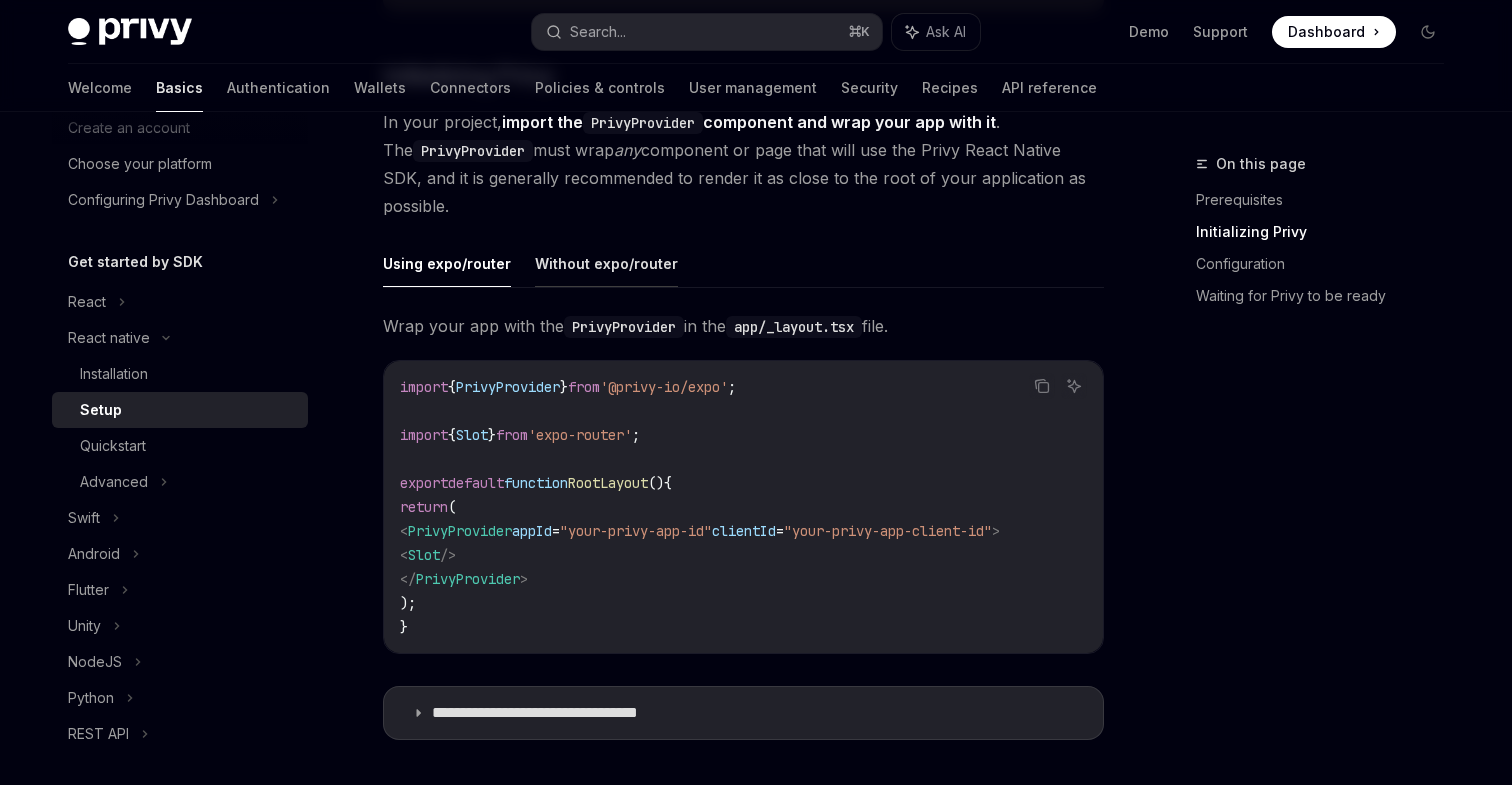click on "Without expo/router" at bounding box center [606, 263] 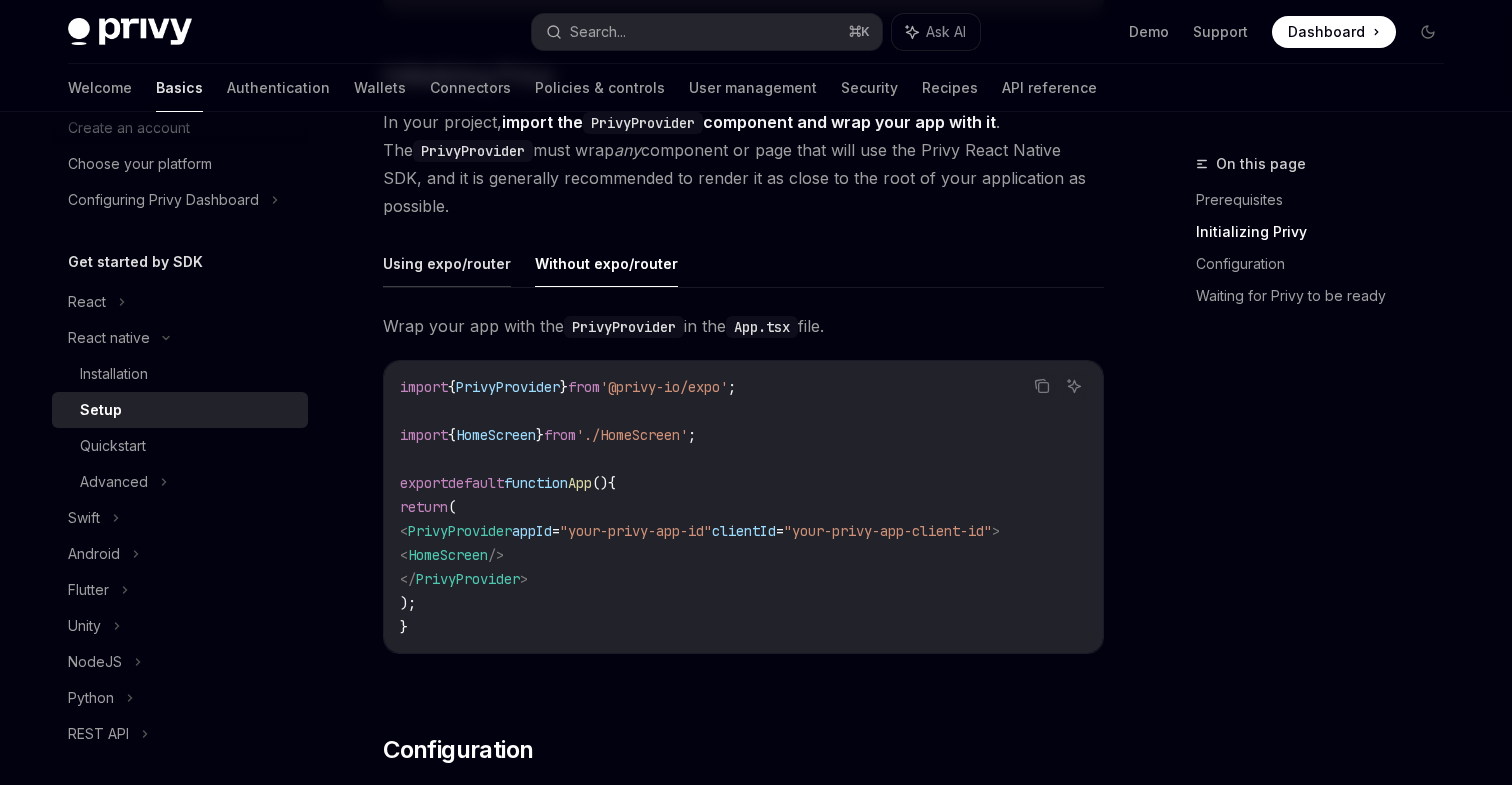 click on "Using expo/router" at bounding box center (447, 263) 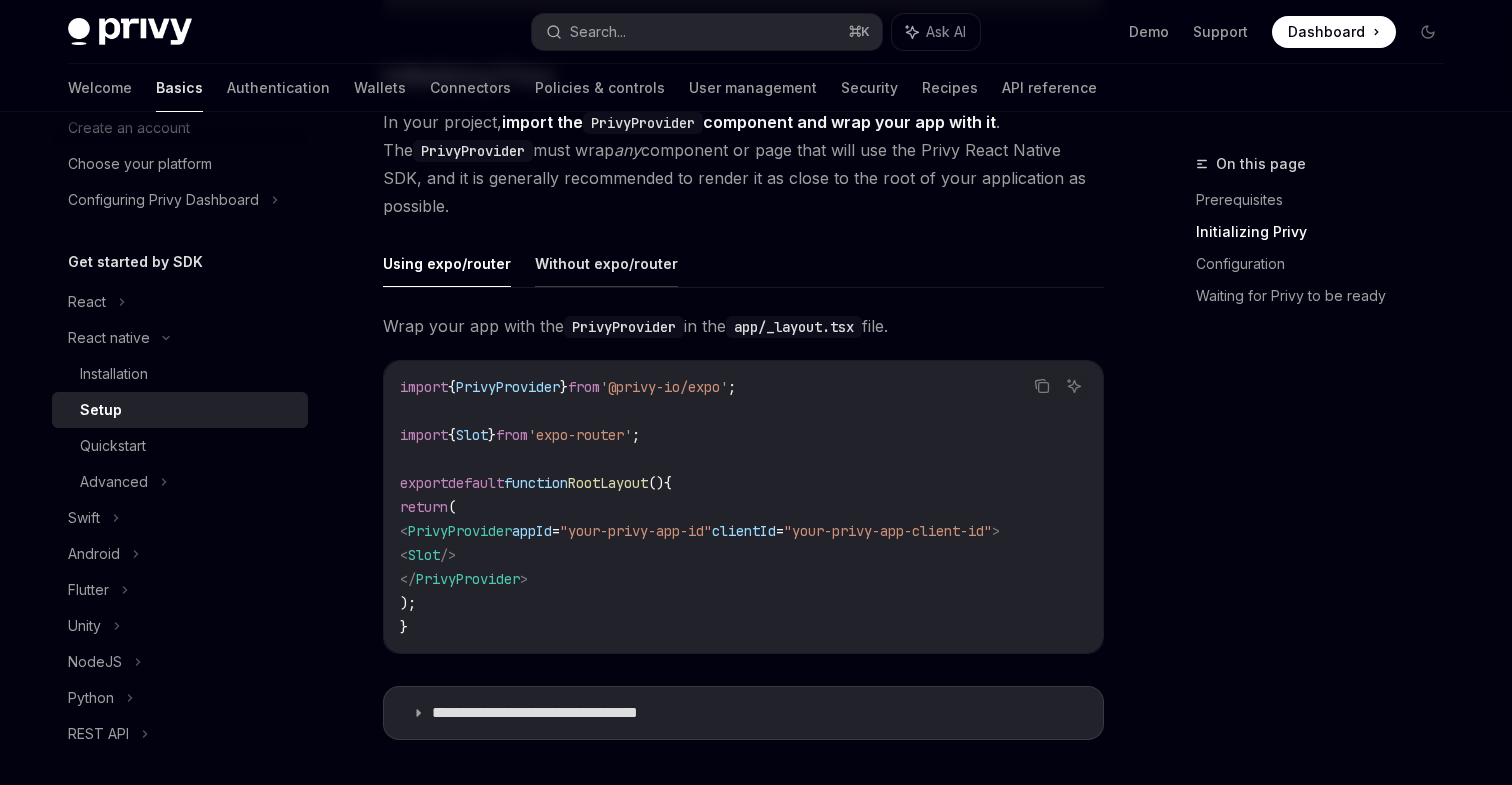 click on "Without expo/router" at bounding box center (606, 263) 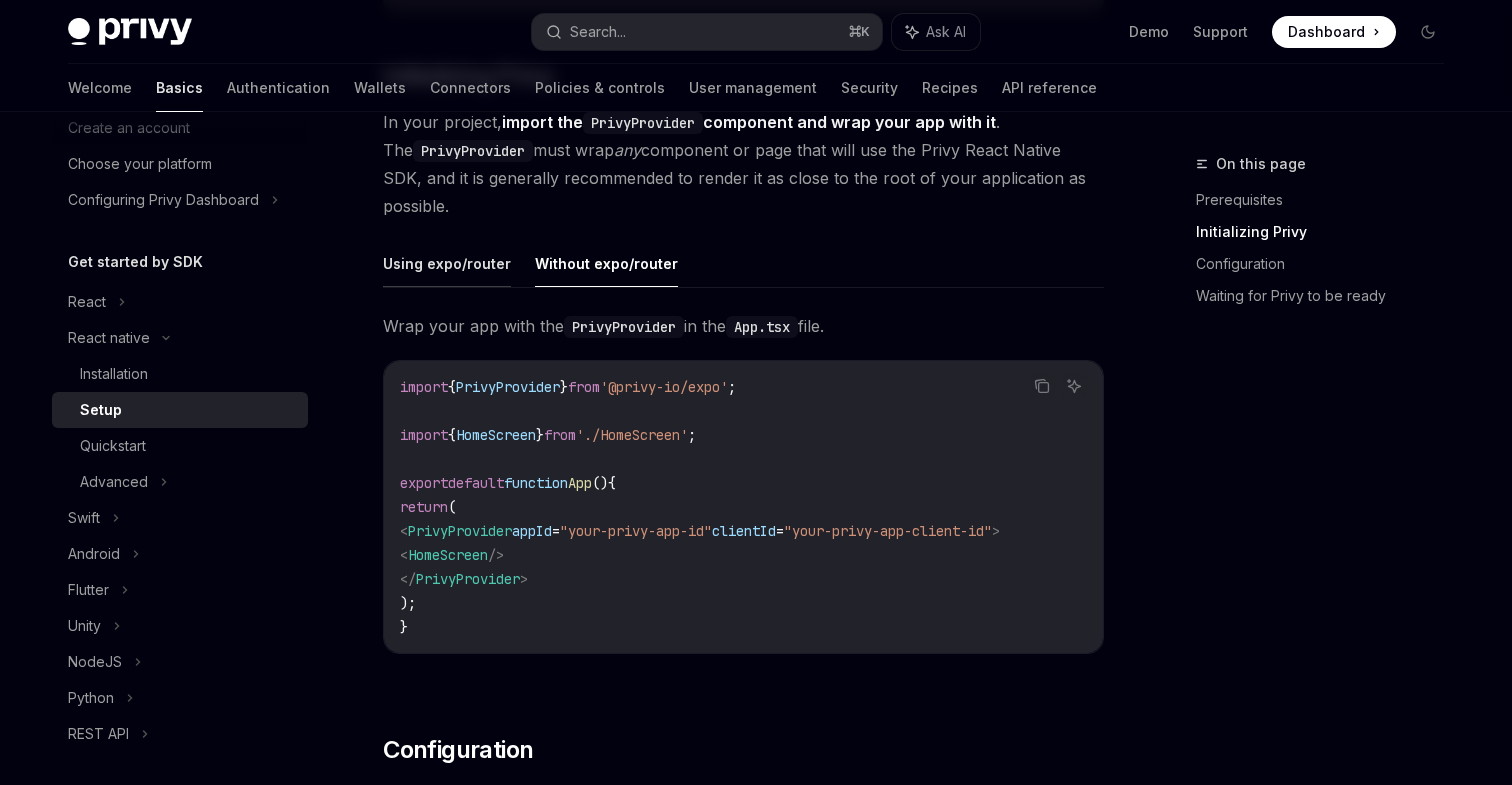 click on "Using expo/router" at bounding box center (447, 263) 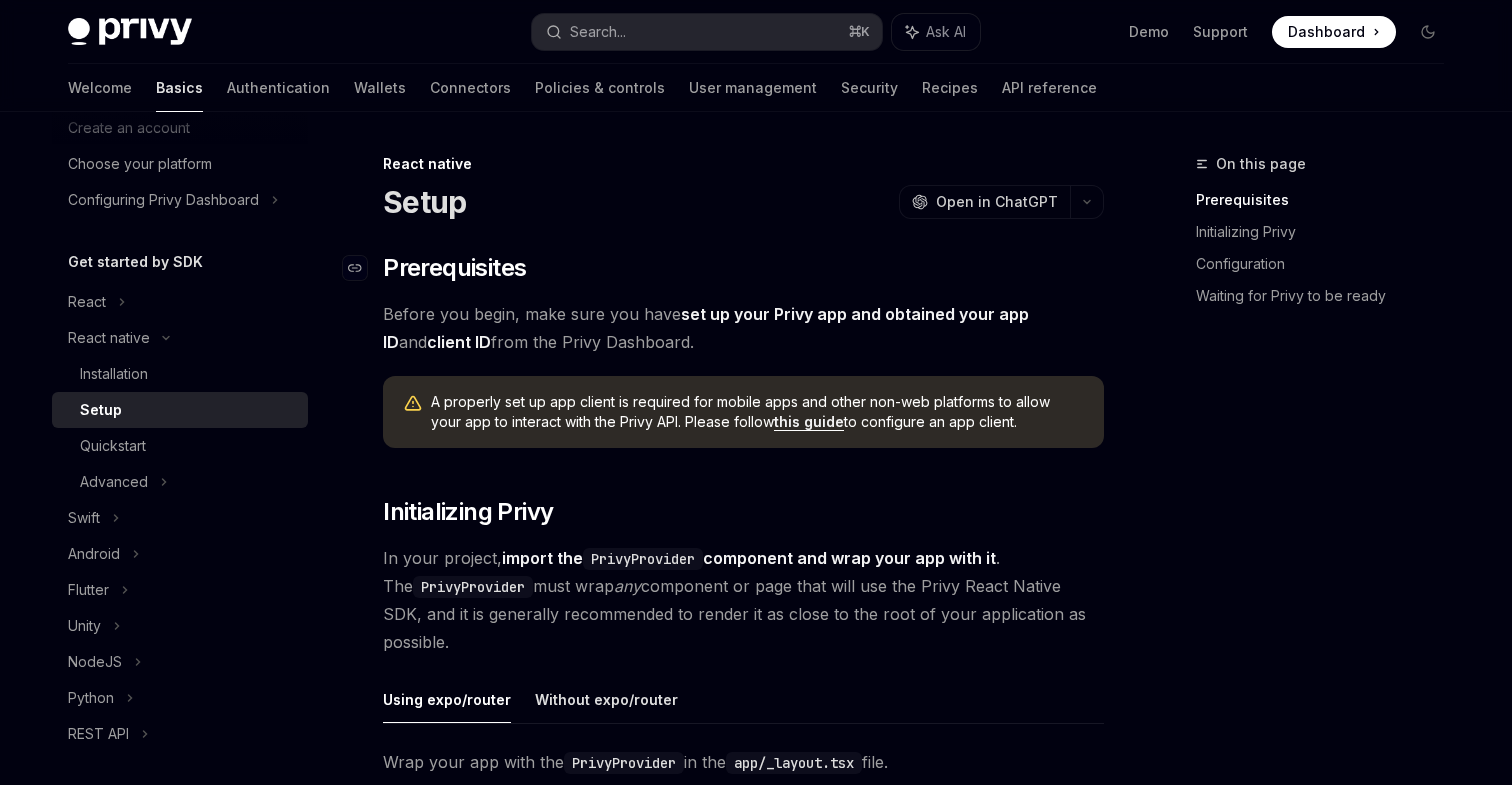 scroll, scrollTop: 6, scrollLeft: 0, axis: vertical 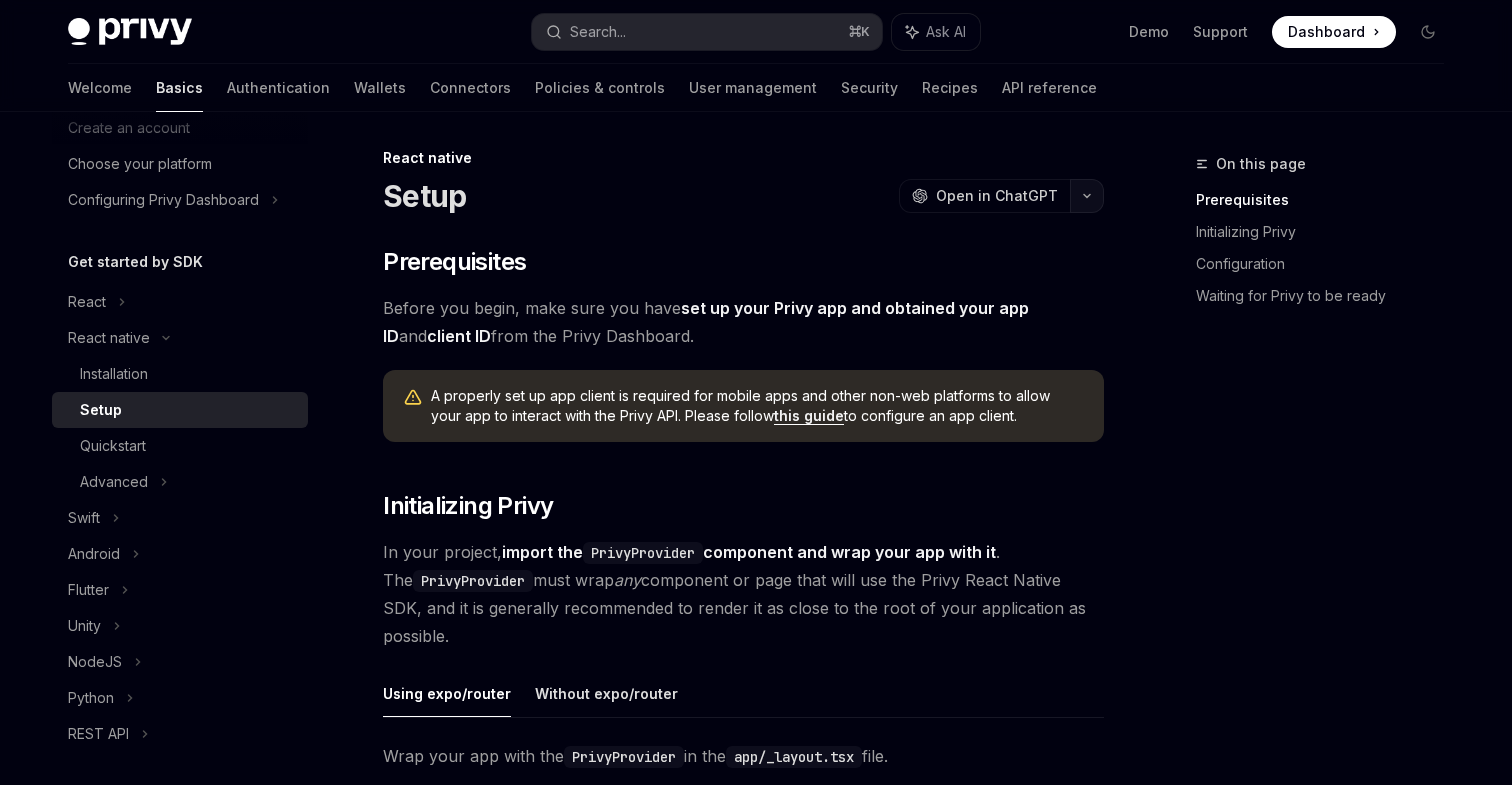 click 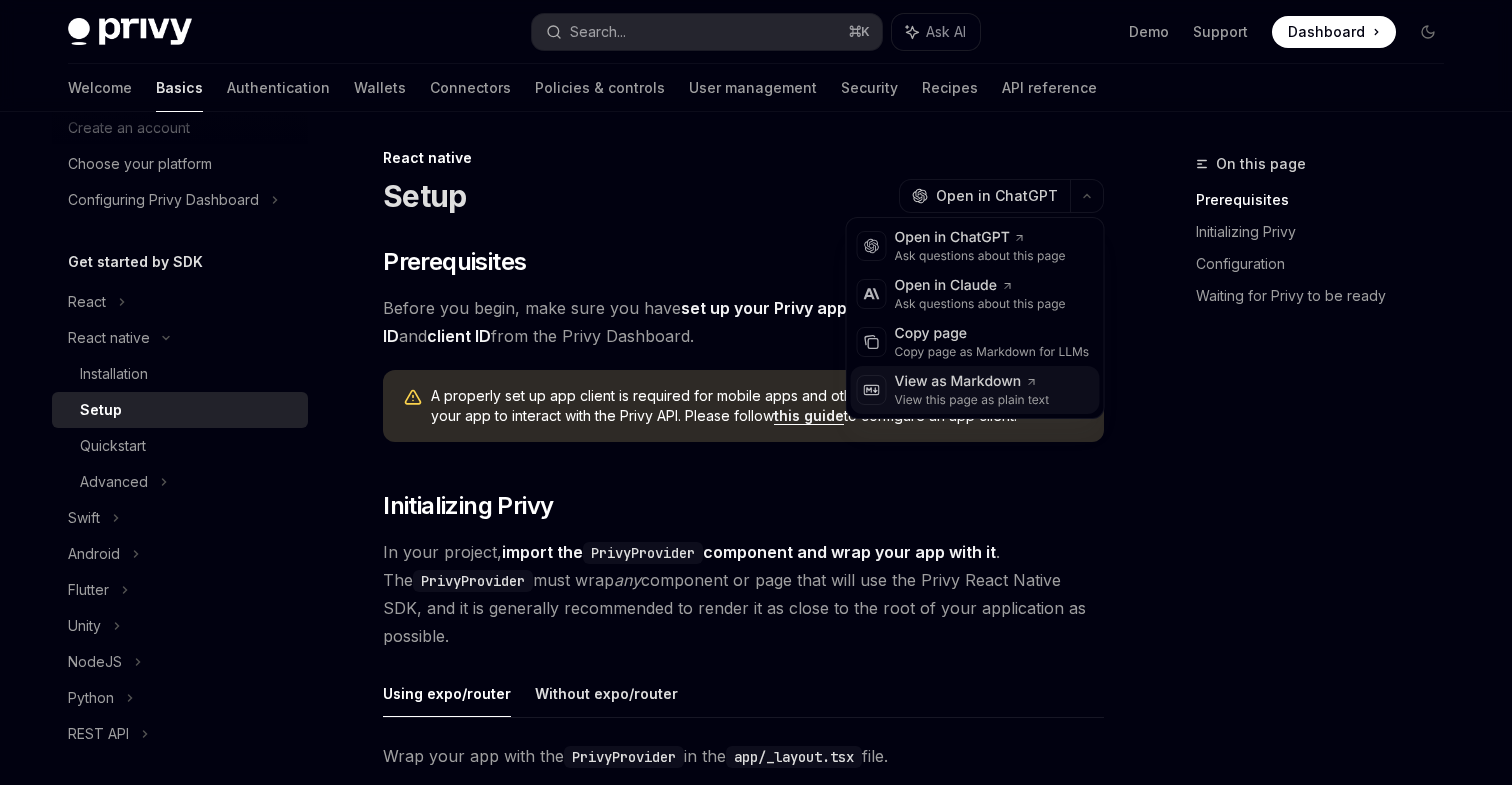 click on "View as Markdown" at bounding box center (972, 382) 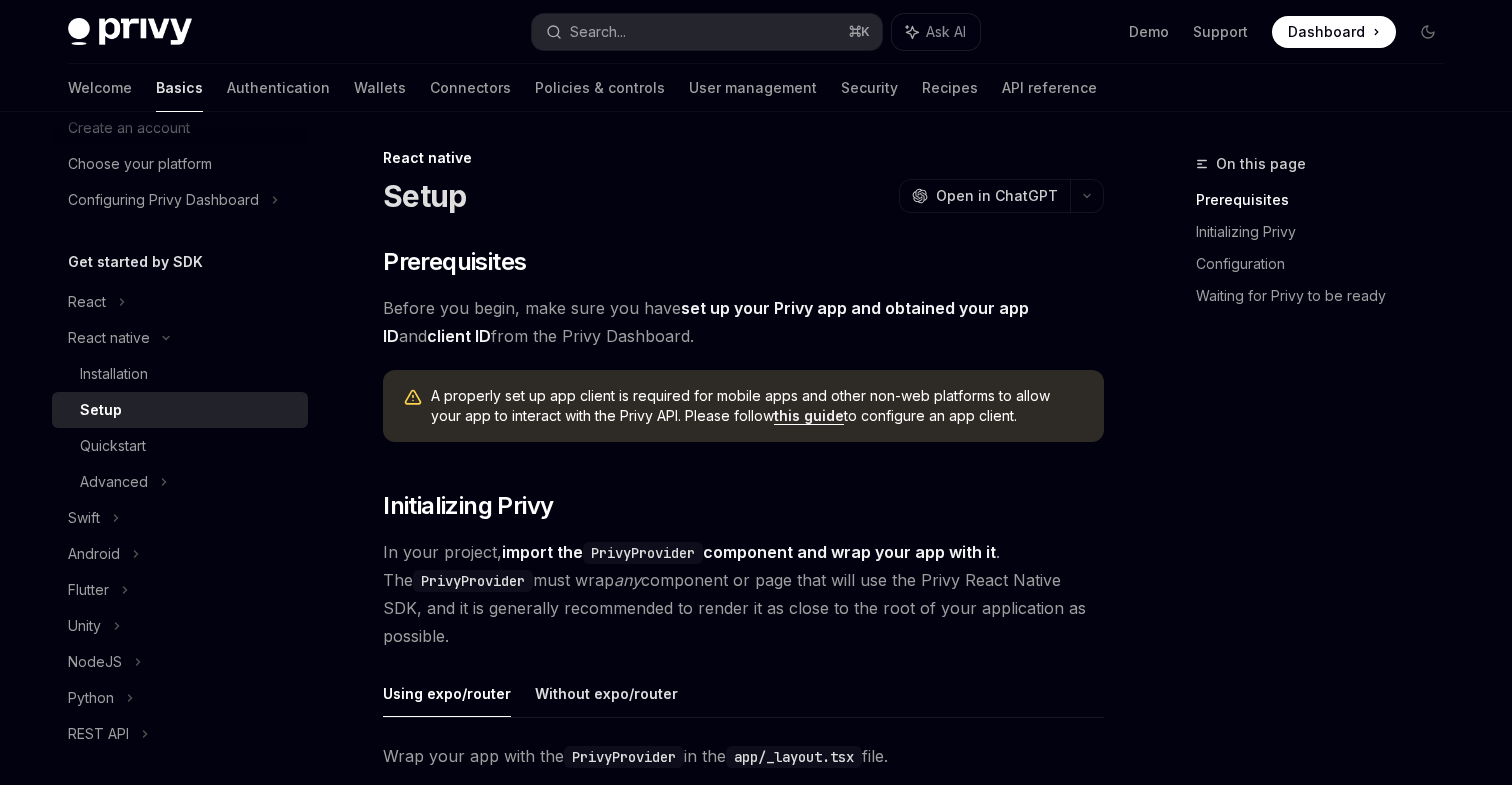 click on "A properly set up app client is required for mobile apps and other non-web platforms to allow your
app to interact with the Privy API. Please follow  this
guide  to configure an app client." at bounding box center (743, 406) 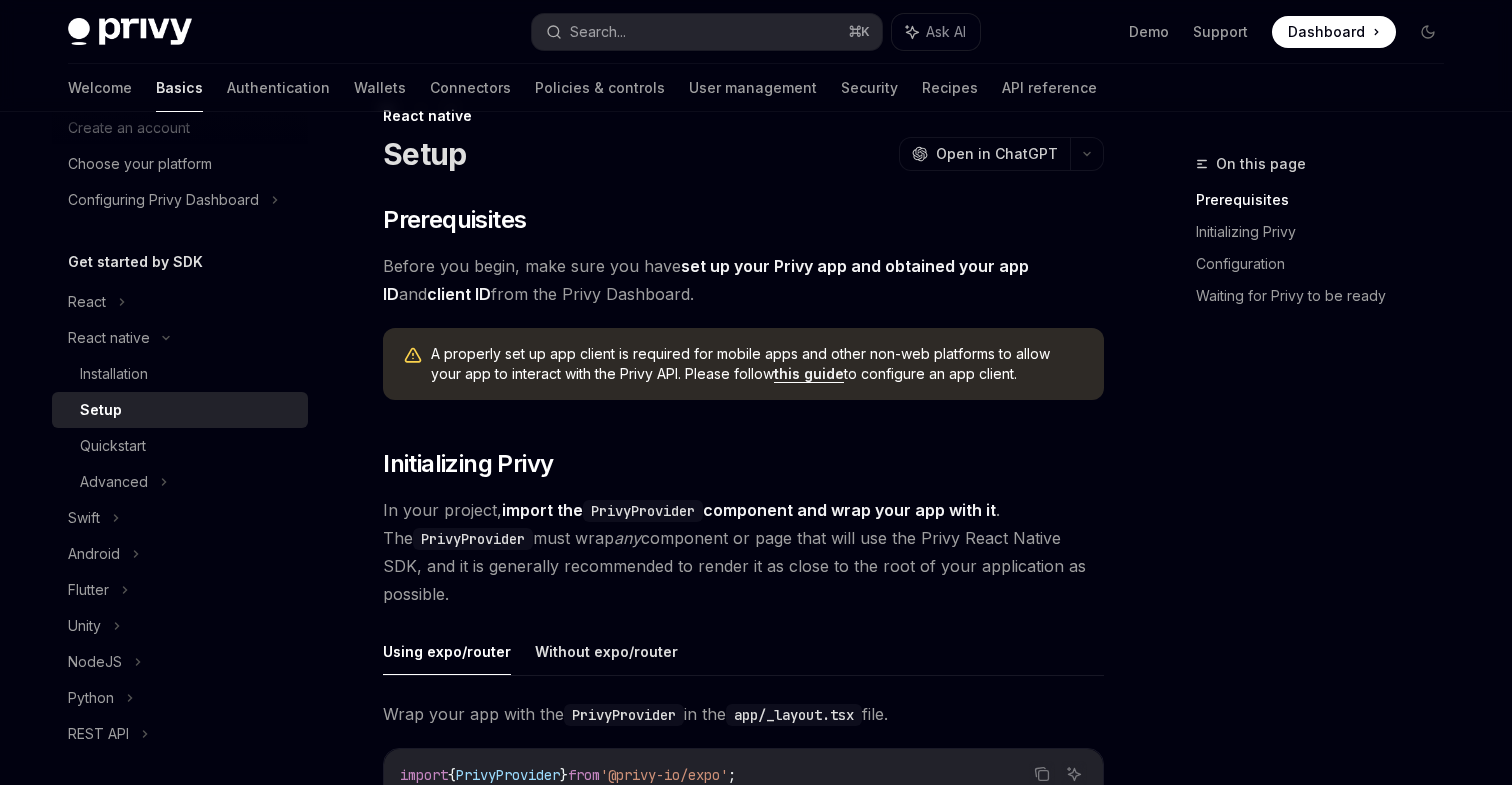 scroll, scrollTop: 54, scrollLeft: 0, axis: vertical 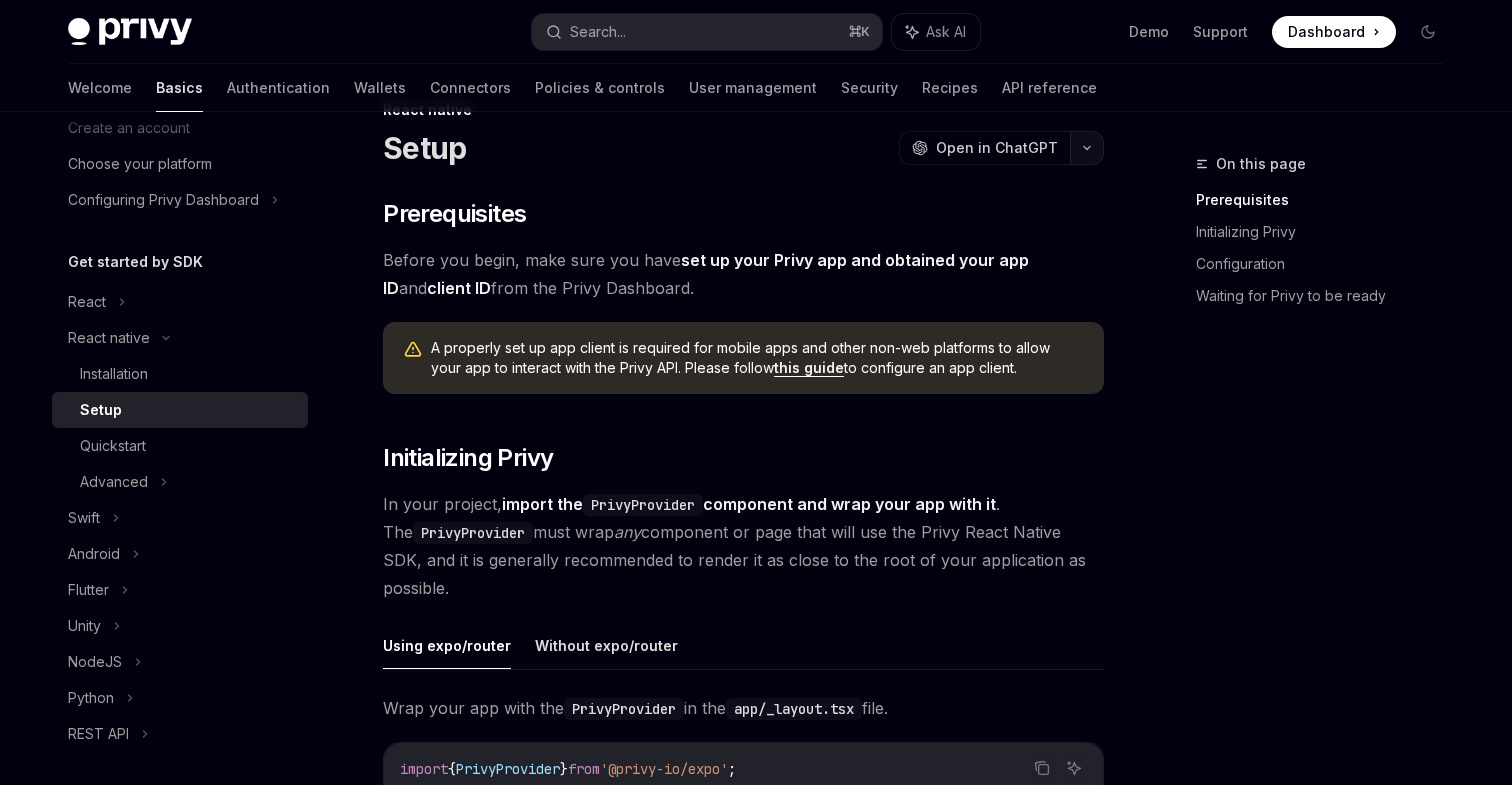 click 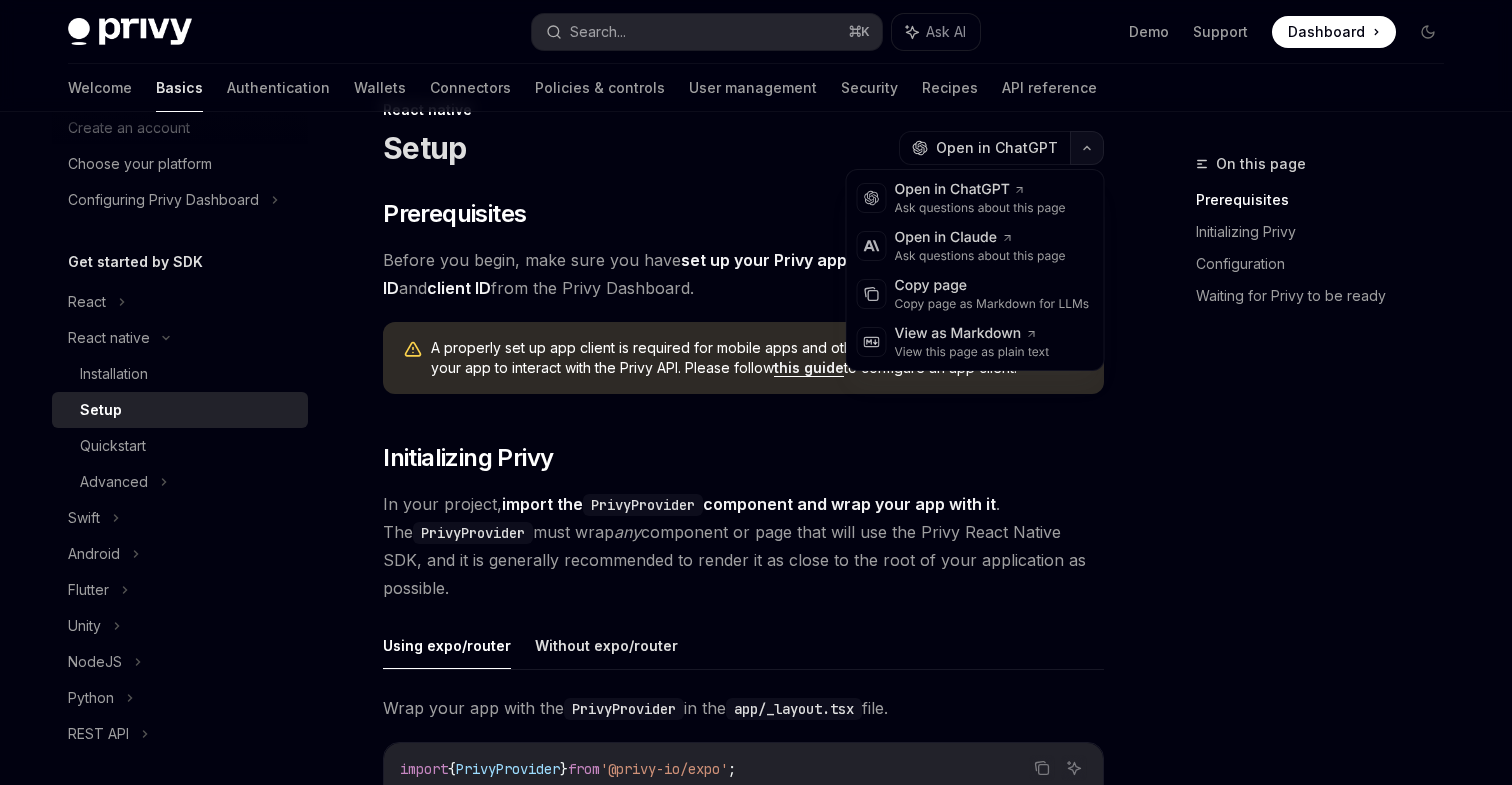 click 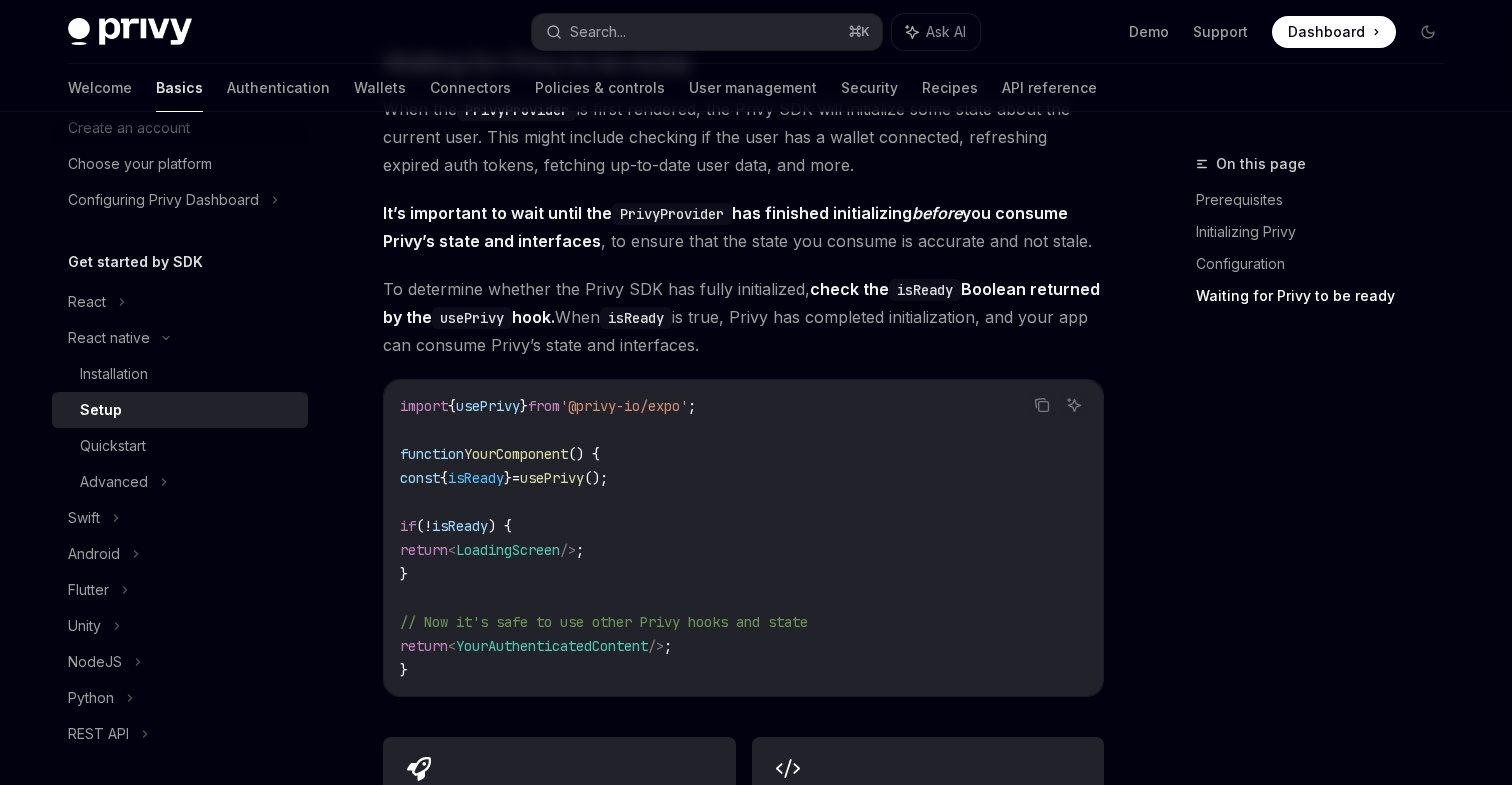 scroll, scrollTop: 1528, scrollLeft: 0, axis: vertical 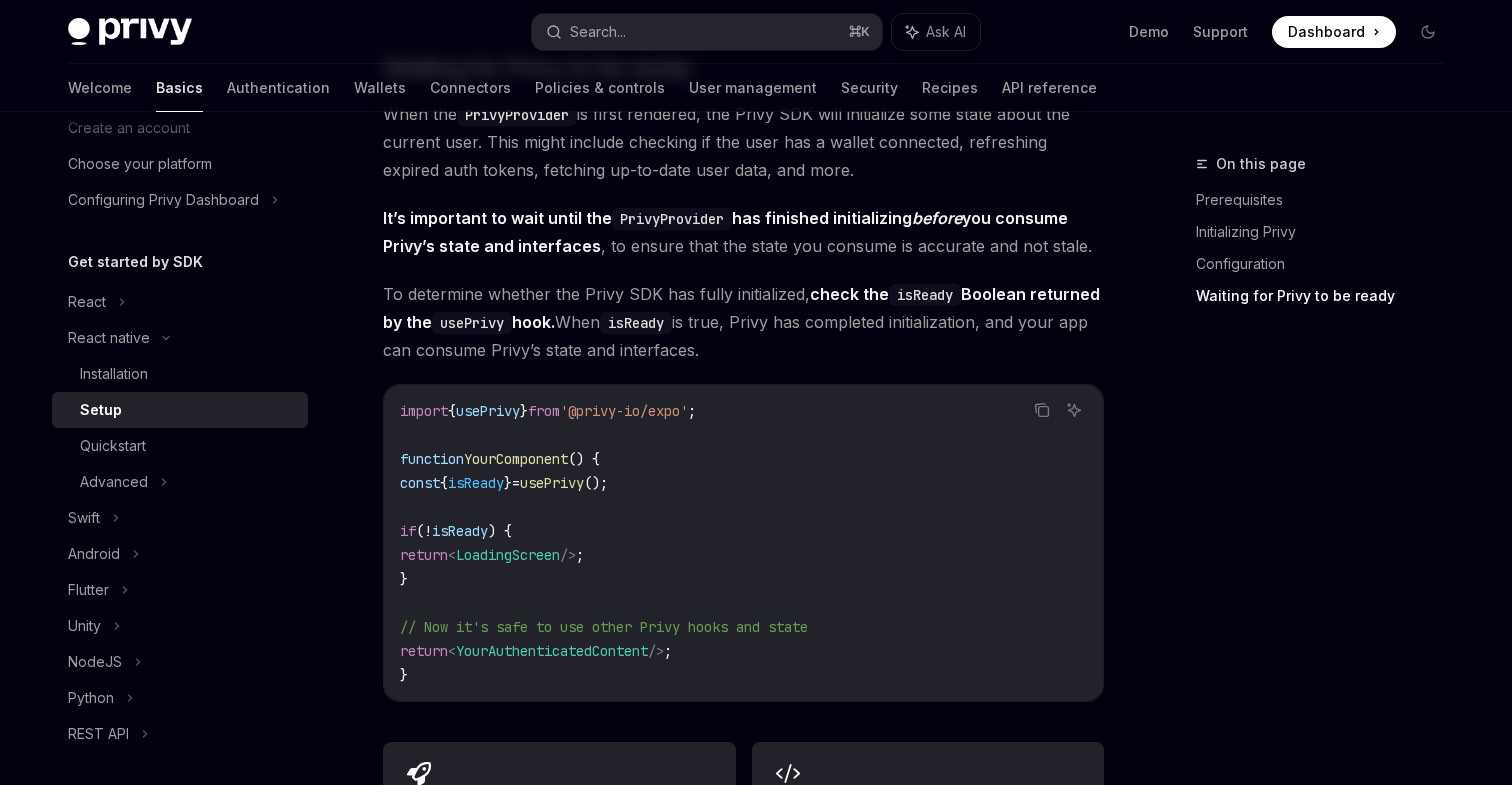 click on "​ Prerequisites
Before you begin, make sure you have  set up your Privy app and obtained your app ID  and  client ID  from the Privy Dashboard.
A properly set up app client is required for mobile apps and other non-web platforms to allow your
app to interact with the Privy API. Please follow  this
guide  to configure an app client.
​ Initializing Privy
In your project,  import the  PrivyProvider  component and wrap your app with it .
The  PrivyProvider  must wrap  any  component or page that will use the Privy React Native SDK, and it is generally recommended to render it as close to the root of your application as possible.
Using expo/router   Without expo/router Wrap your app with the  PrivyProvider  in the  app/_layout.tsx  file. Copy Ask AI import  { PrivyProvider }  from  '@privy-io/expo' ;
import  { Slot }  from  'expo-router' ;
export  default  function  RootLayout ()  {
return  (
< PrivyProvider  appId = "[APP_ID]"  clientId = "[CLIENT_ID]" >" at bounding box center [743, -185] 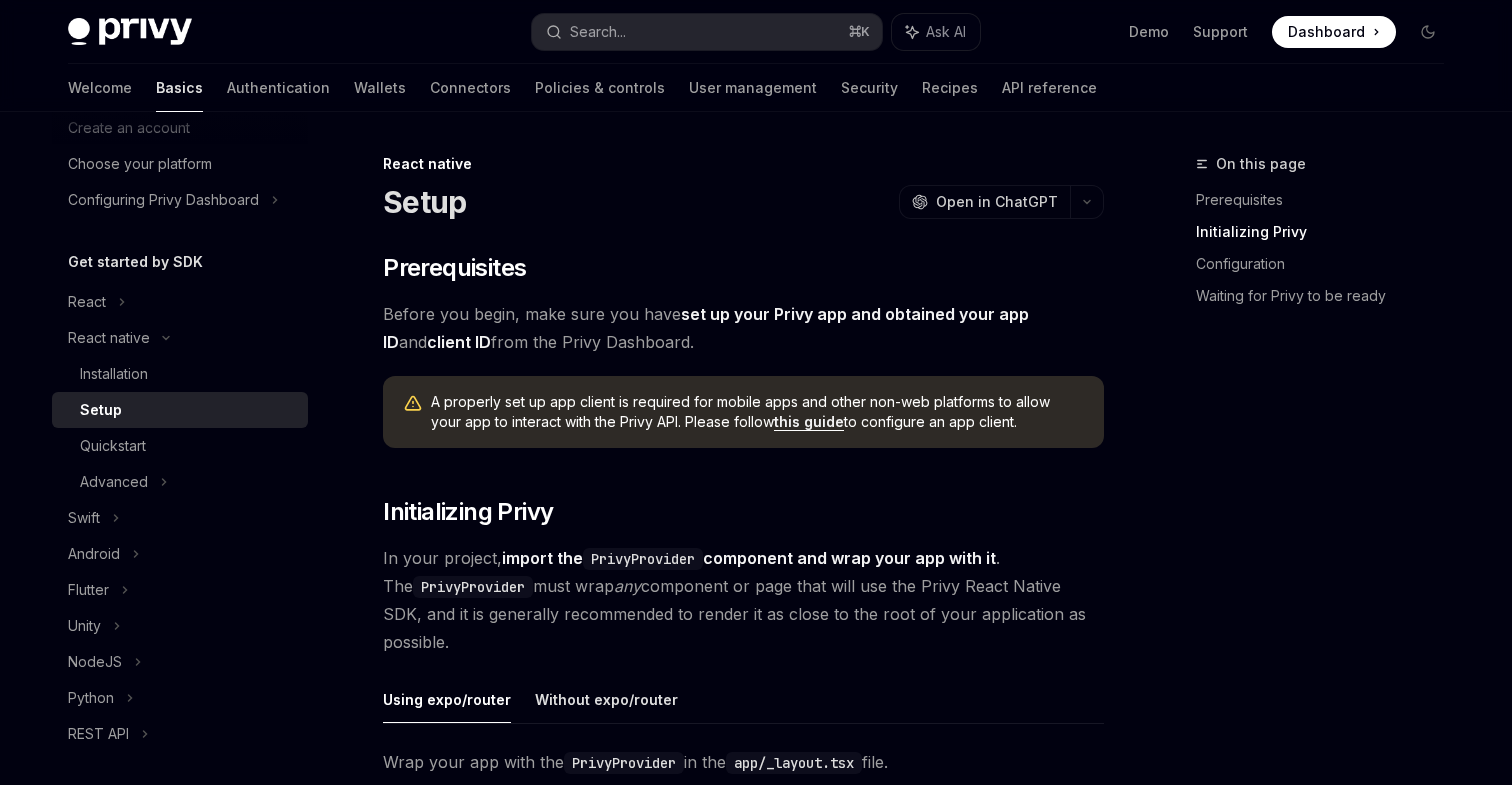 scroll, scrollTop: 746, scrollLeft: 0, axis: vertical 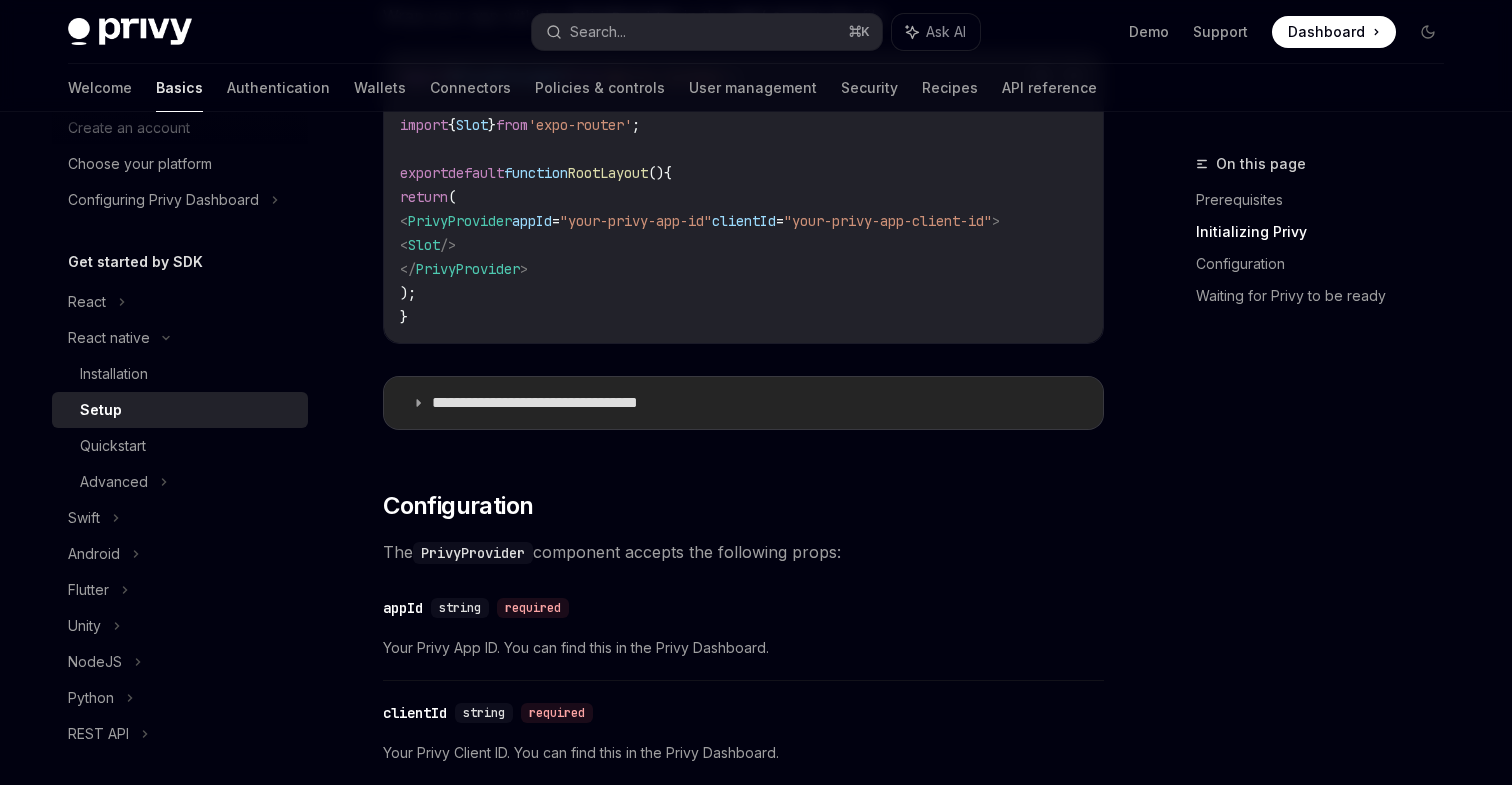 click on "**********" at bounding box center [567, 403] 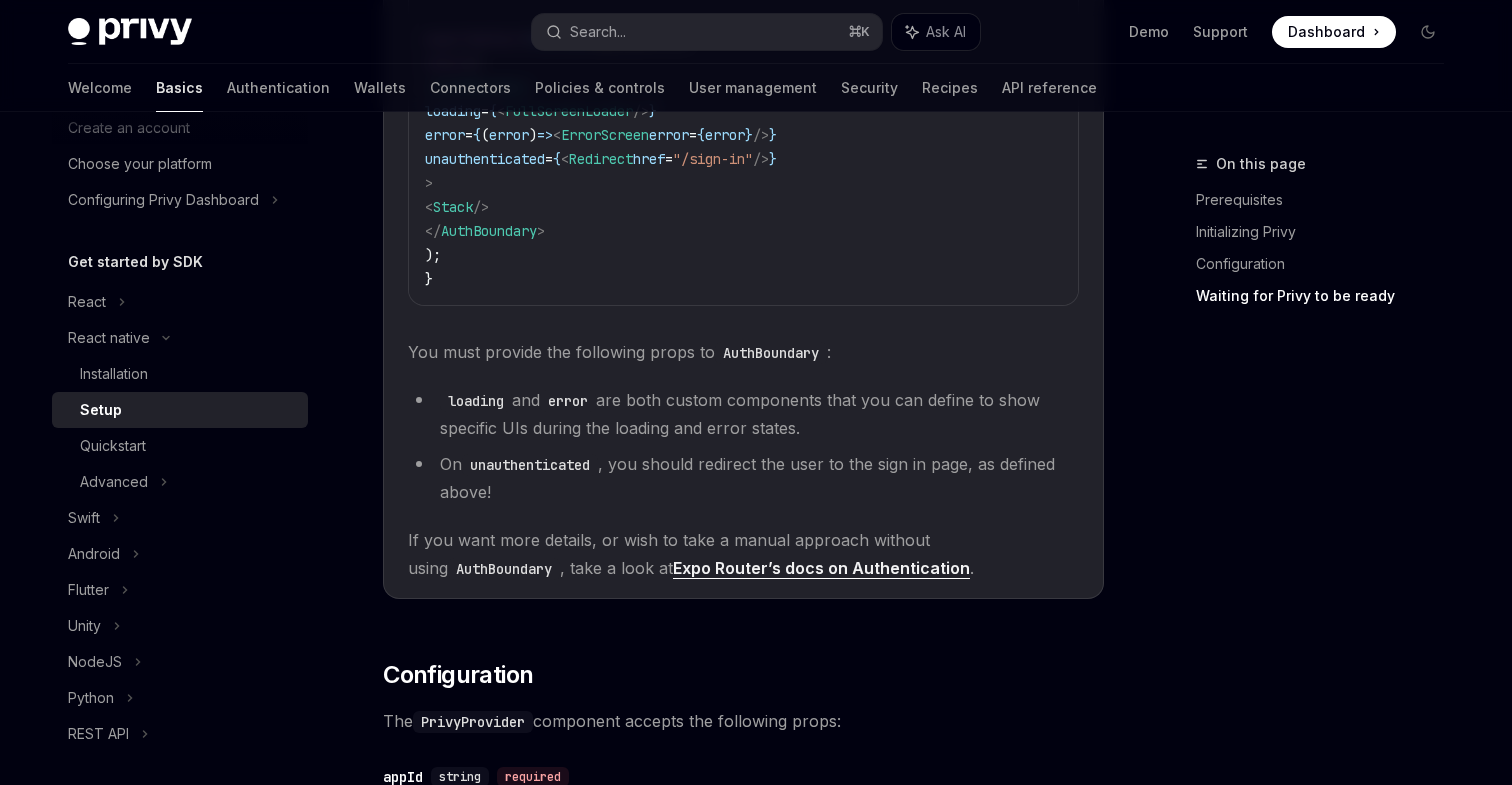 scroll, scrollTop: 1794, scrollLeft: 0, axis: vertical 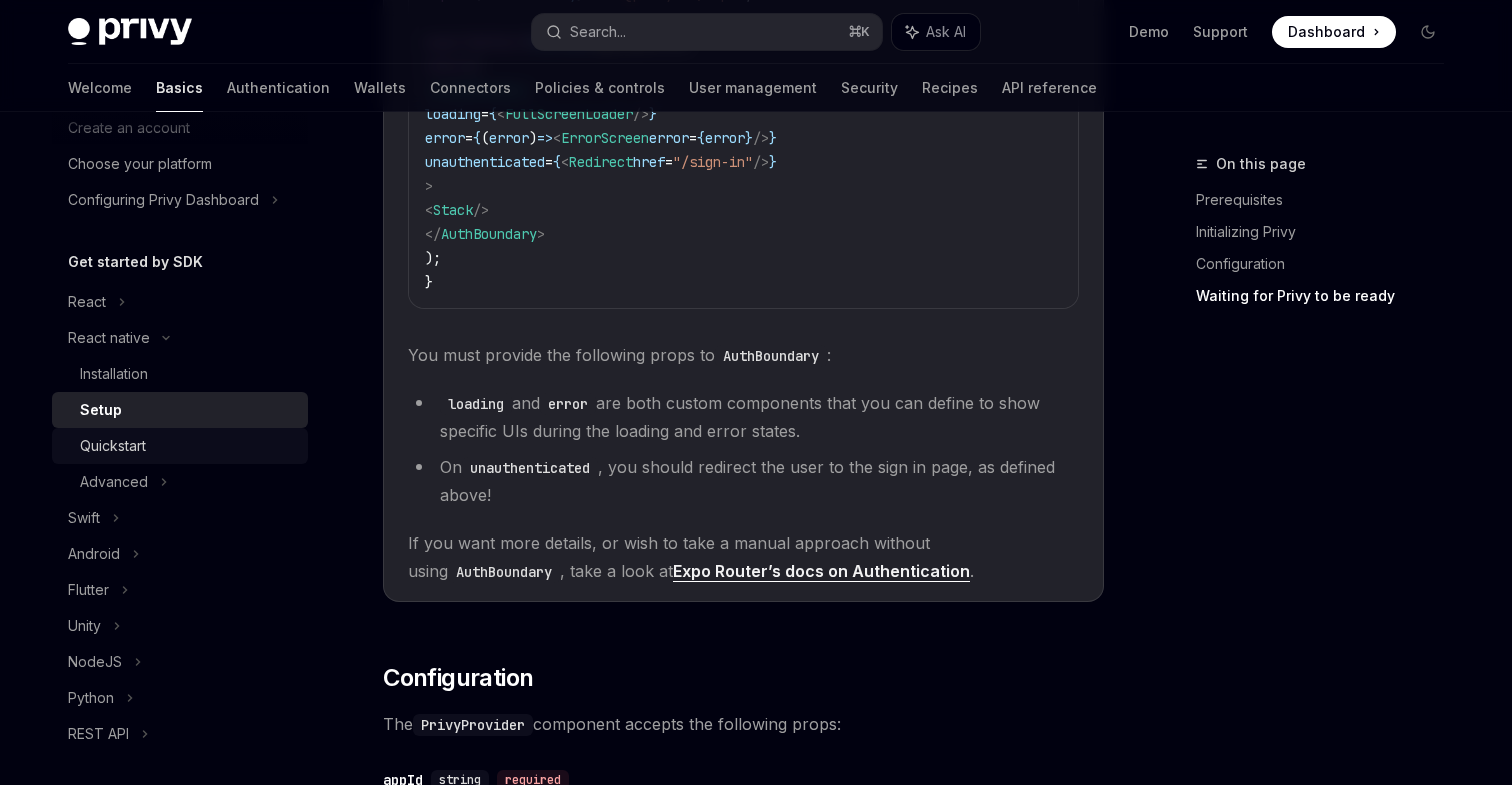 click on "Quickstart" at bounding box center (188, 446) 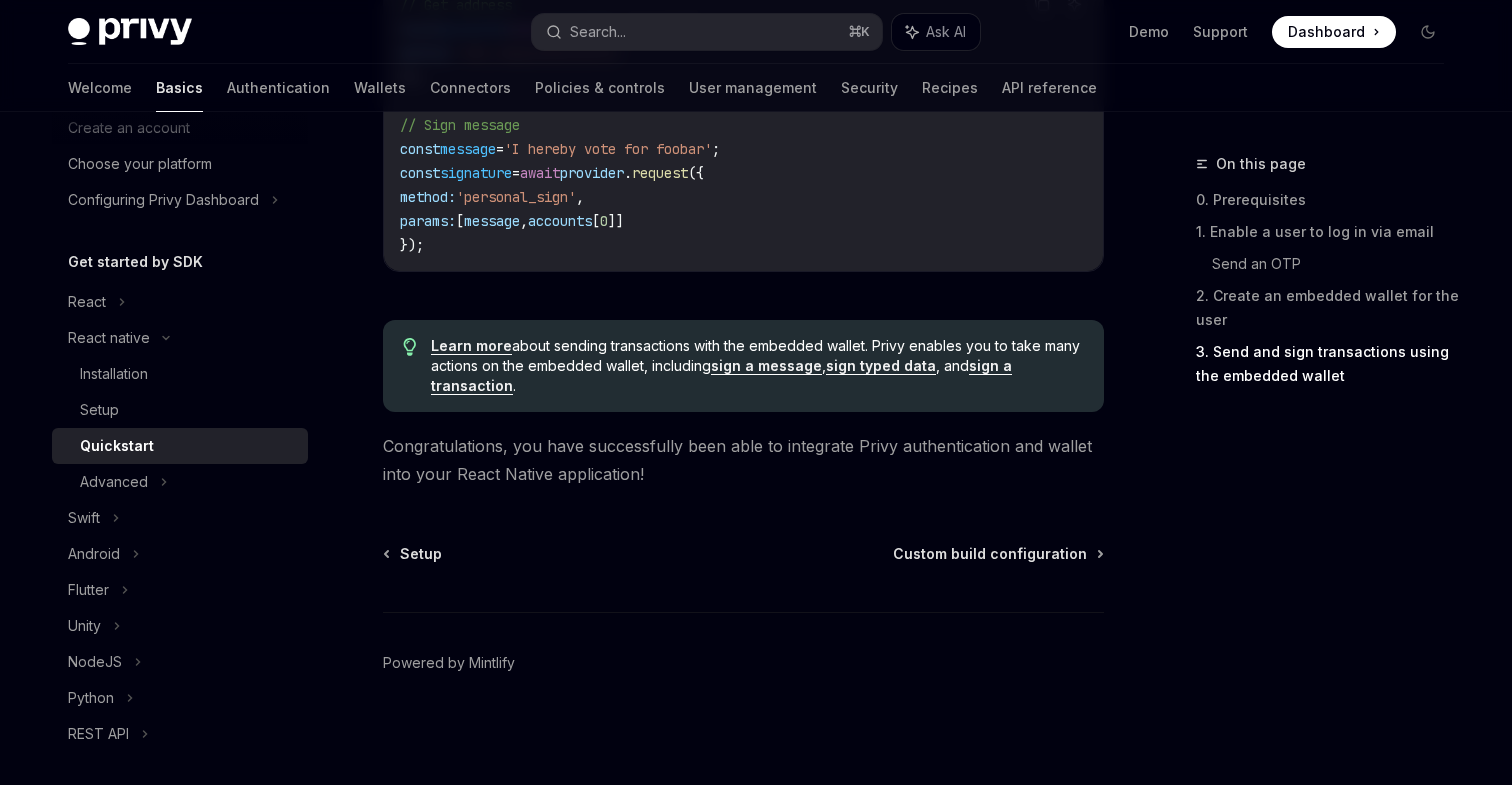 scroll, scrollTop: 3114, scrollLeft: 0, axis: vertical 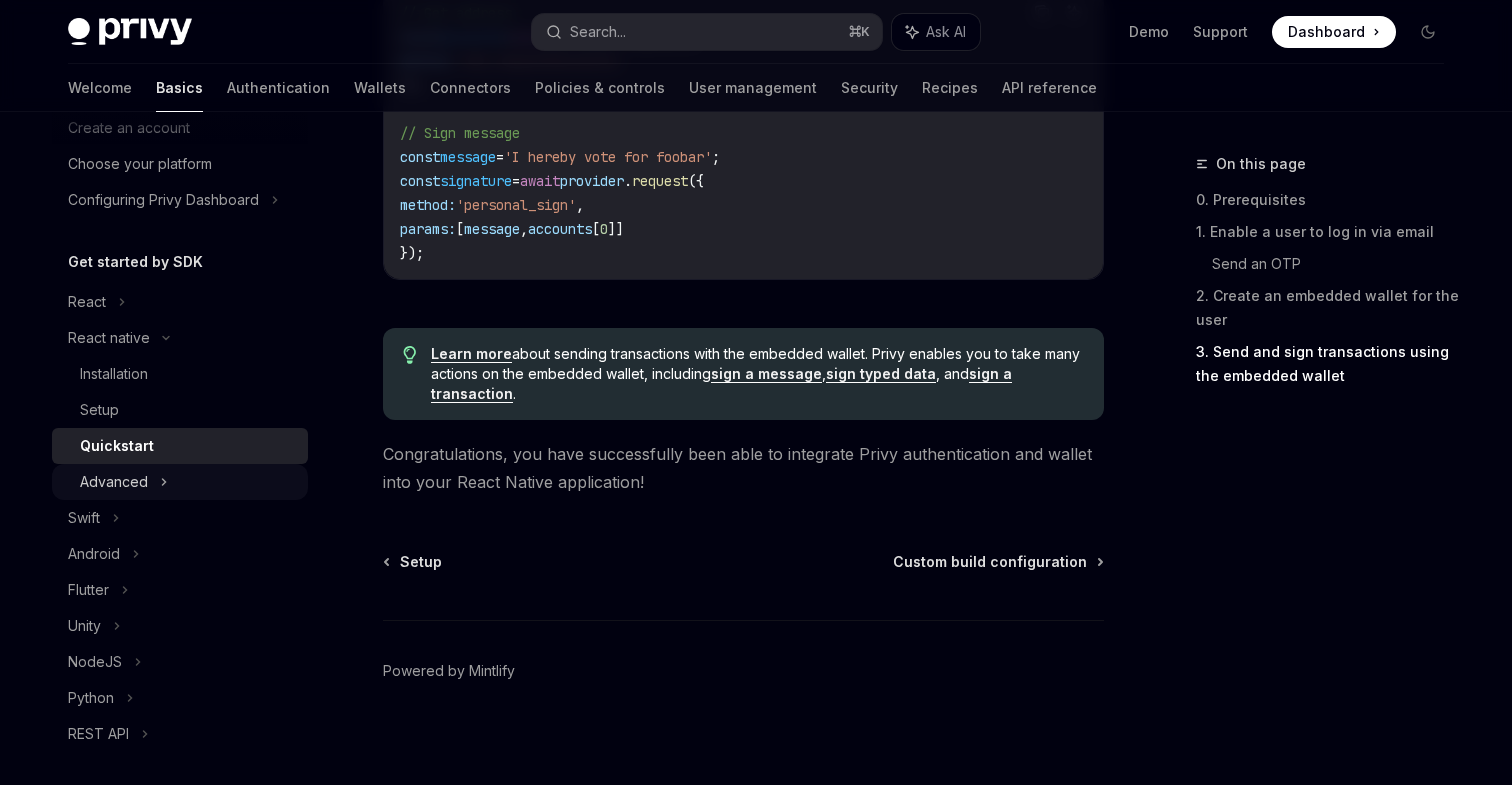 click on "Advanced" at bounding box center [114, 482] 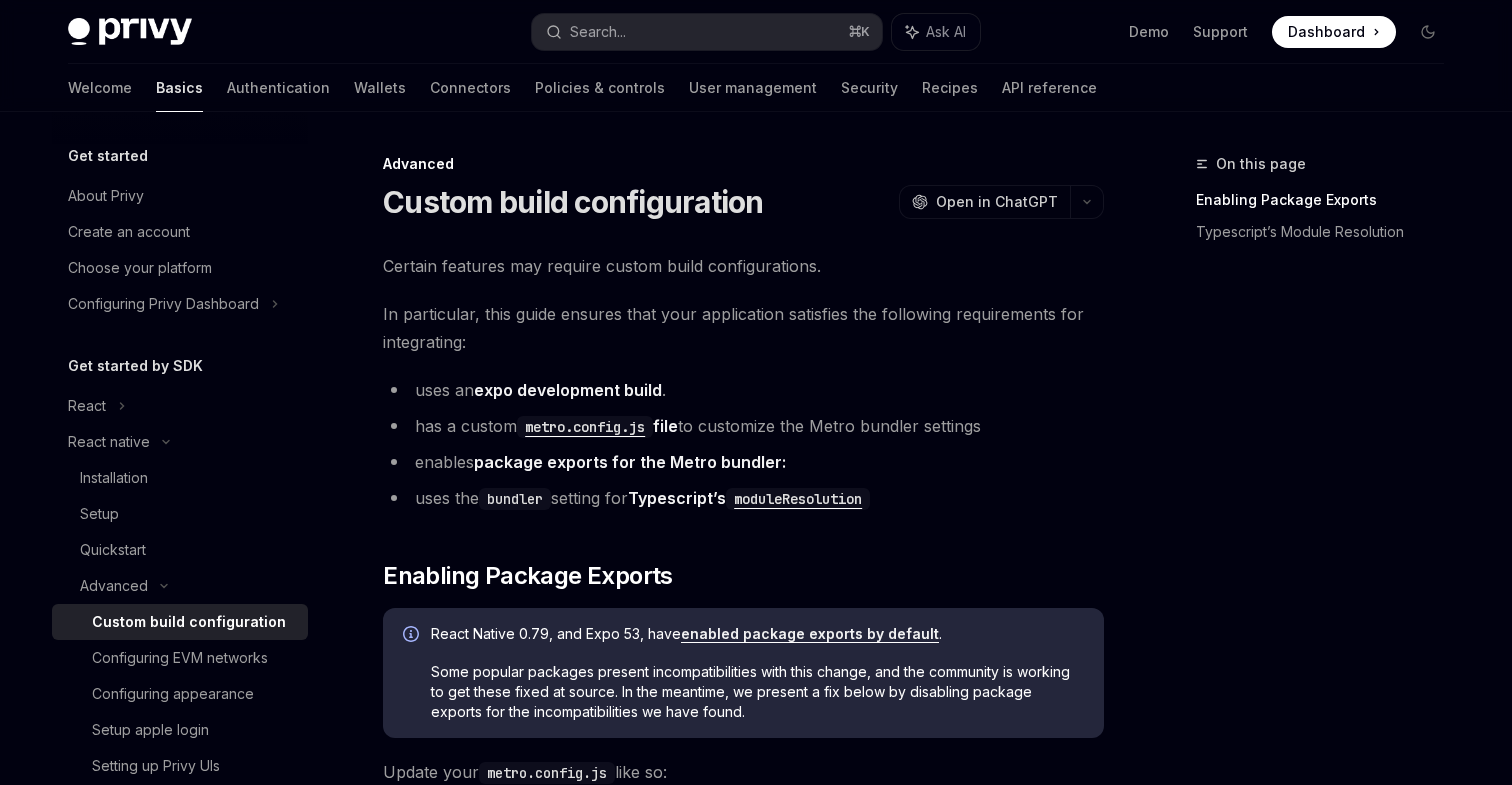 scroll, scrollTop: 0, scrollLeft: 0, axis: both 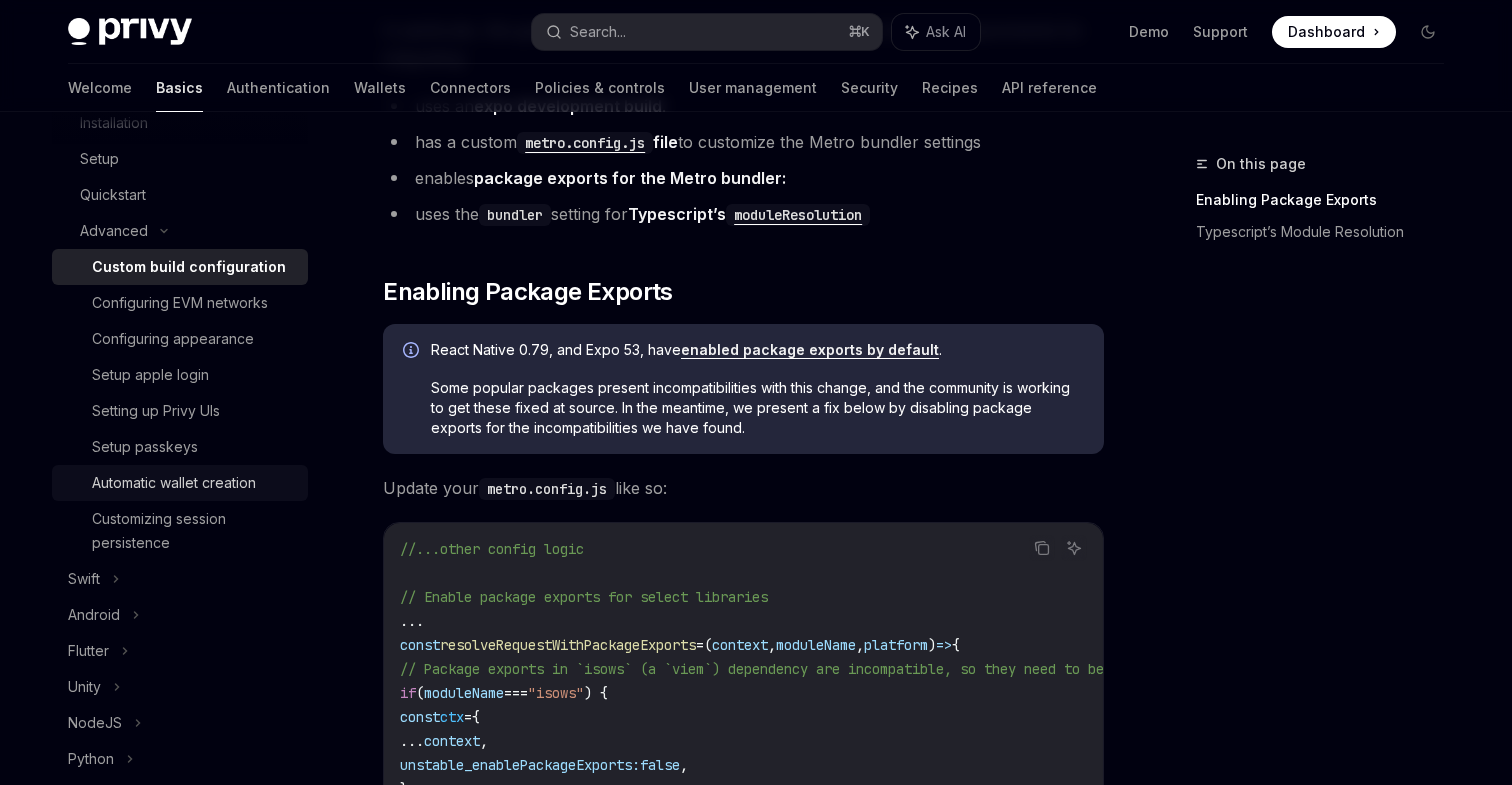 click on "Automatic wallet creation" at bounding box center [174, 483] 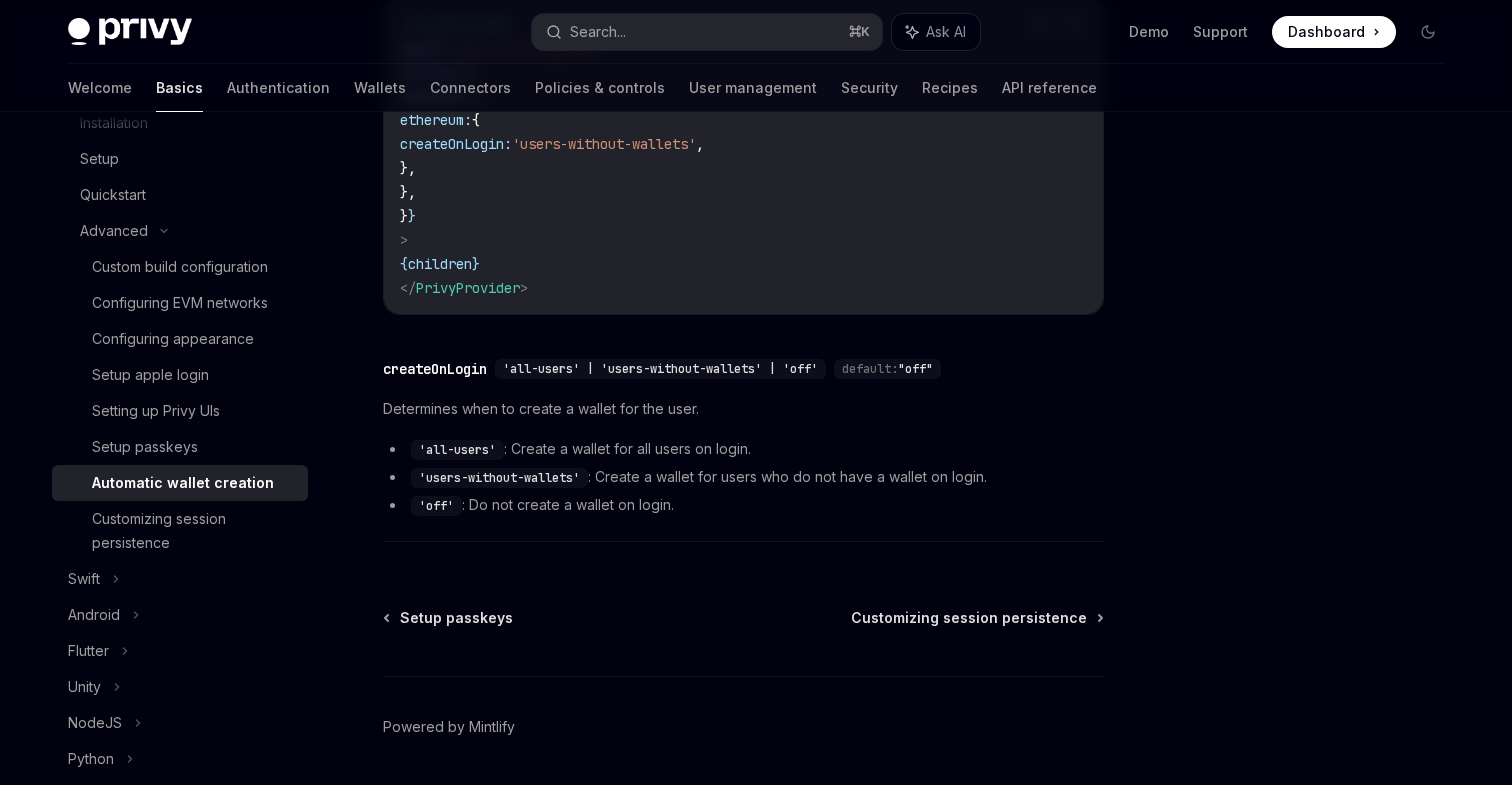 scroll, scrollTop: 475, scrollLeft: 0, axis: vertical 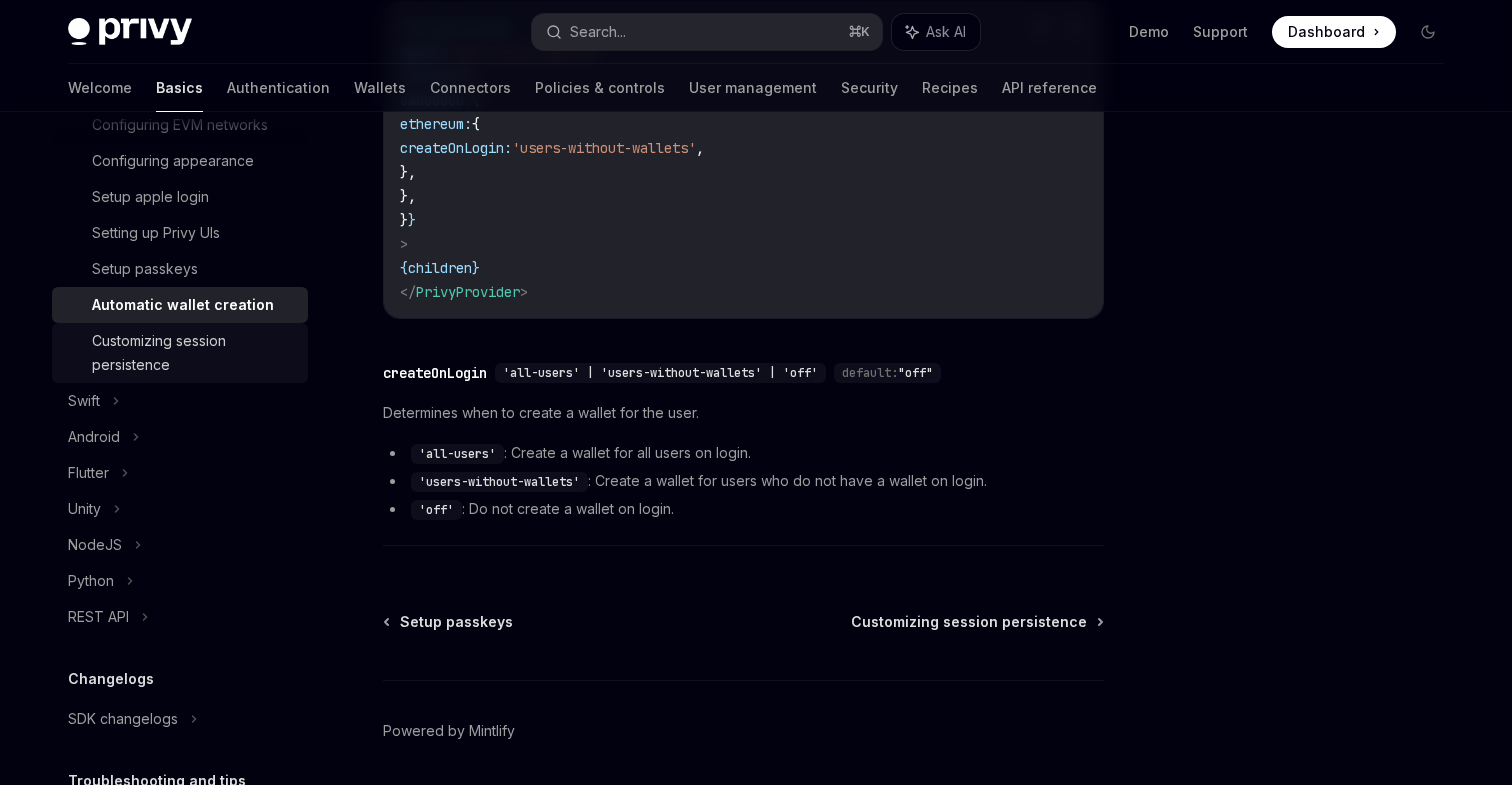 click on "Customizing session persistence" at bounding box center (194, 353) 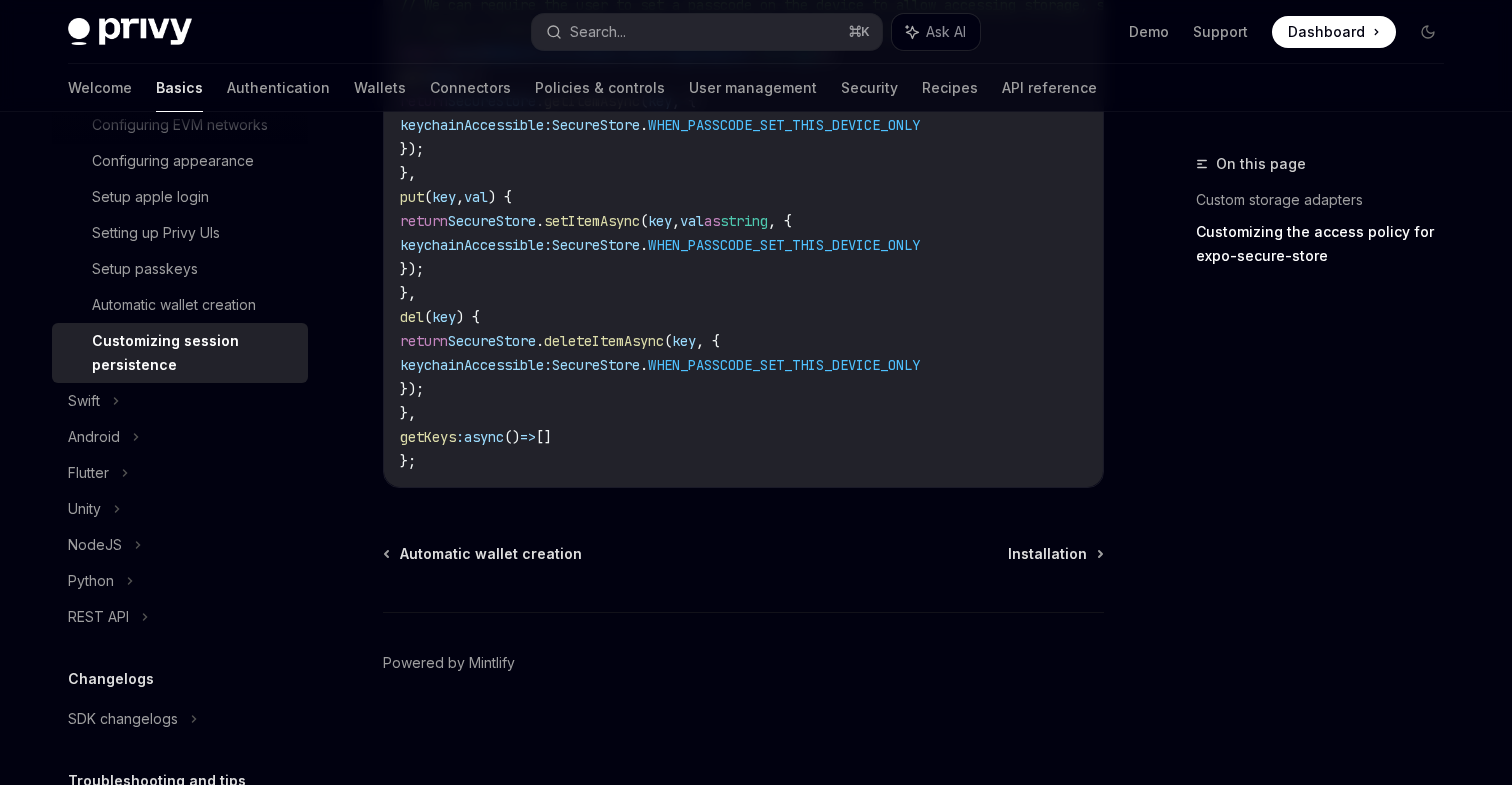 scroll, scrollTop: 1444, scrollLeft: 0, axis: vertical 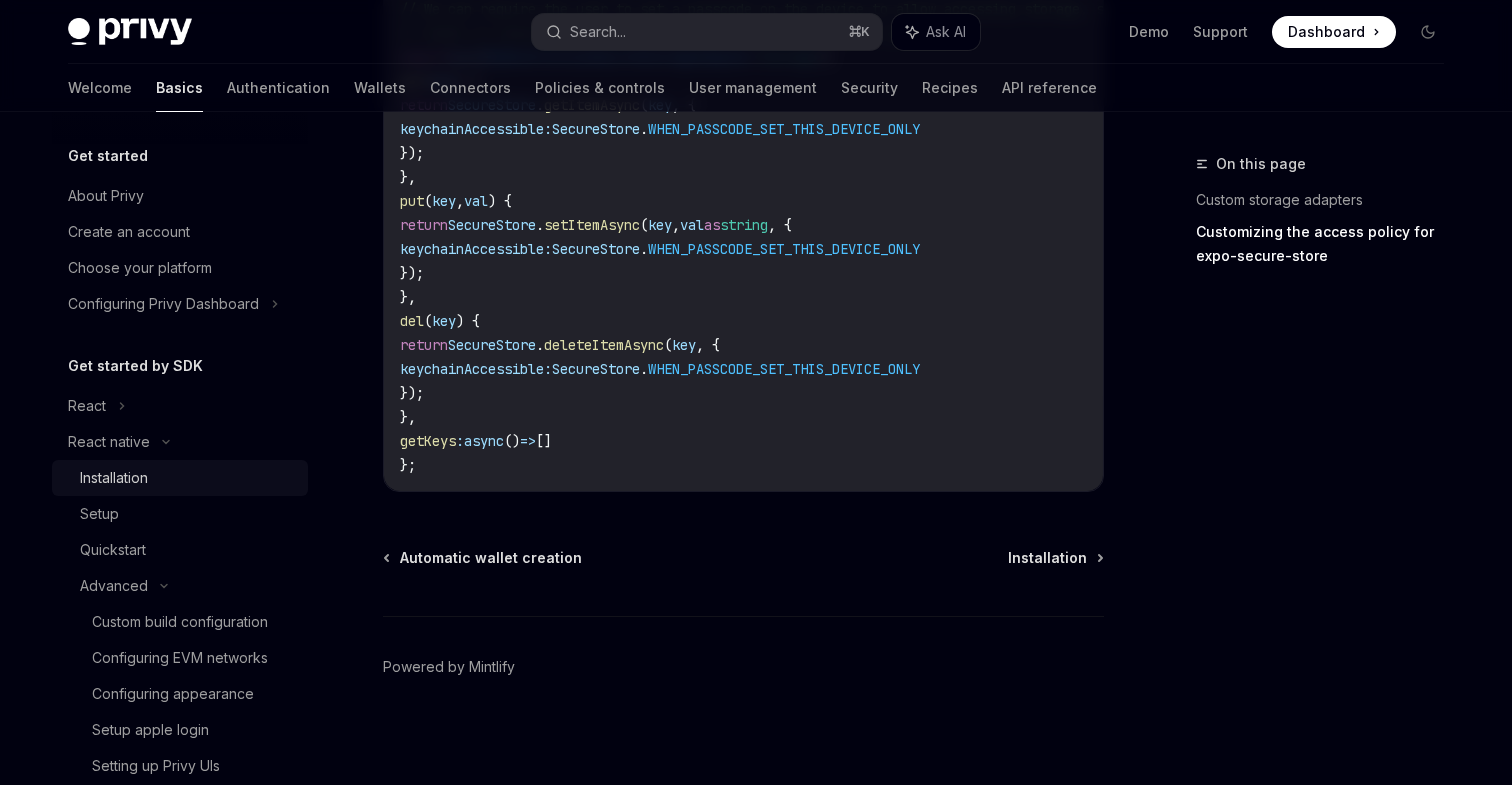 click on "Installation" at bounding box center [188, 478] 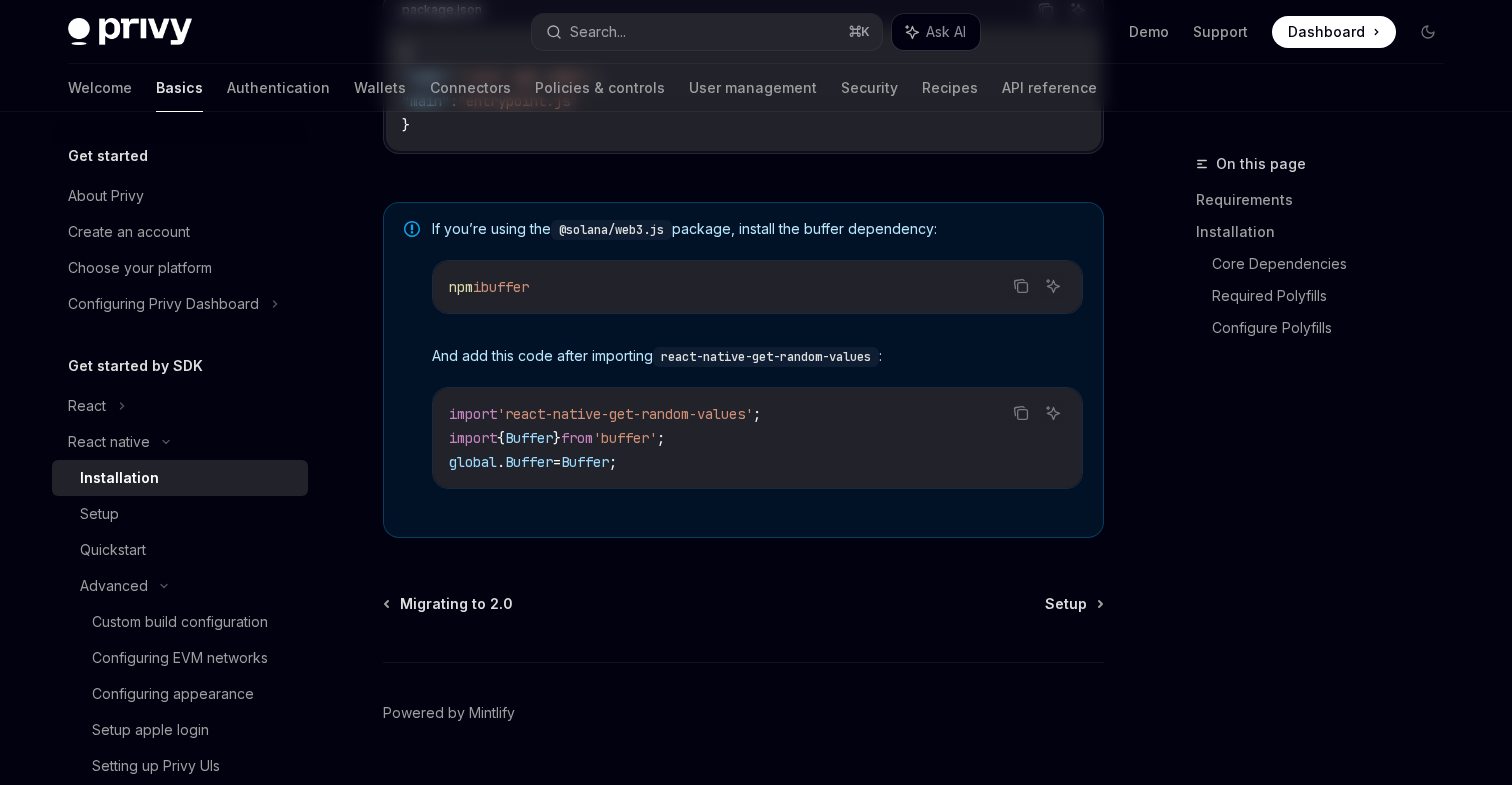 scroll, scrollTop: 0, scrollLeft: 0, axis: both 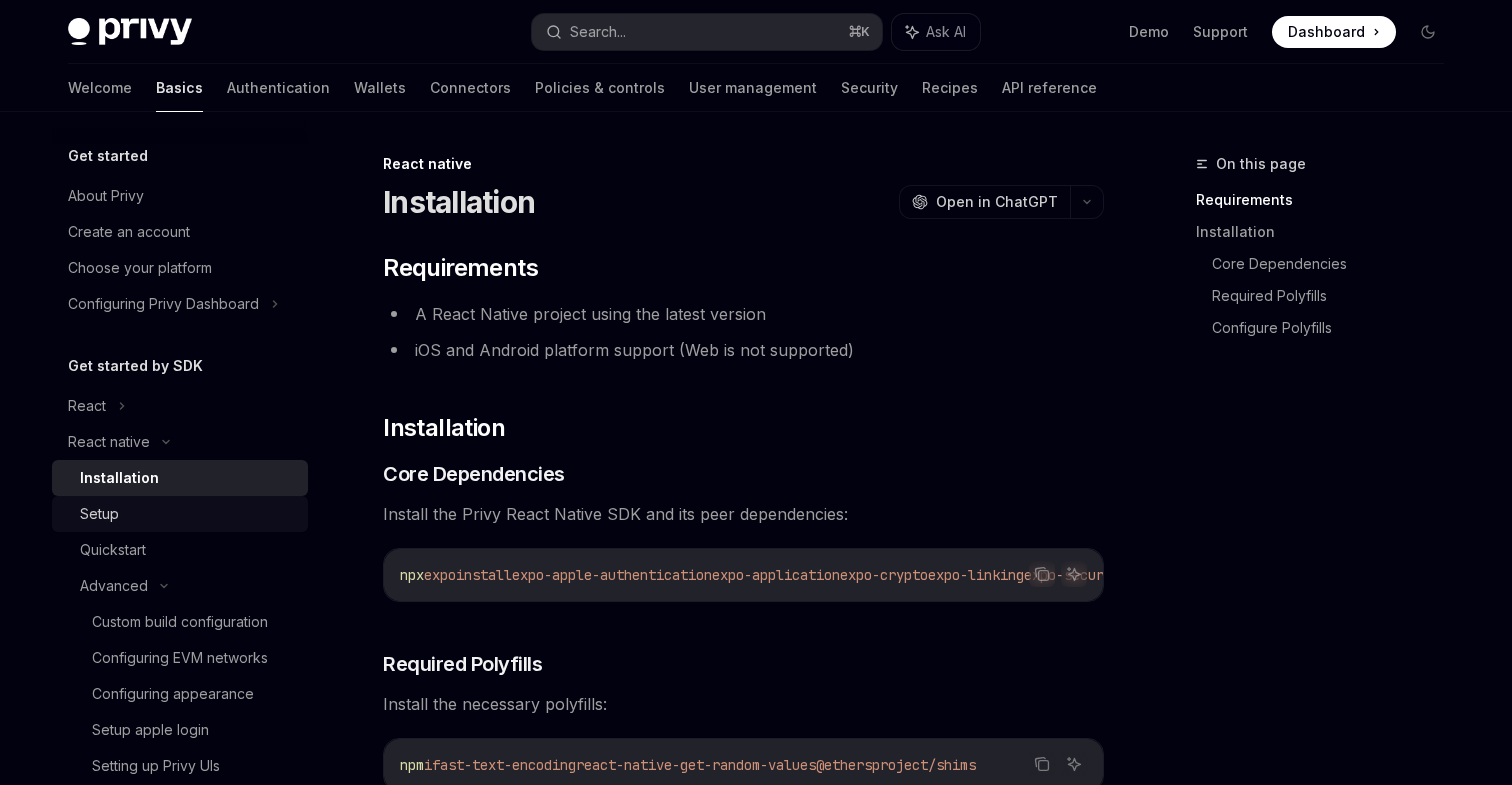 click on "Setup" at bounding box center (188, 514) 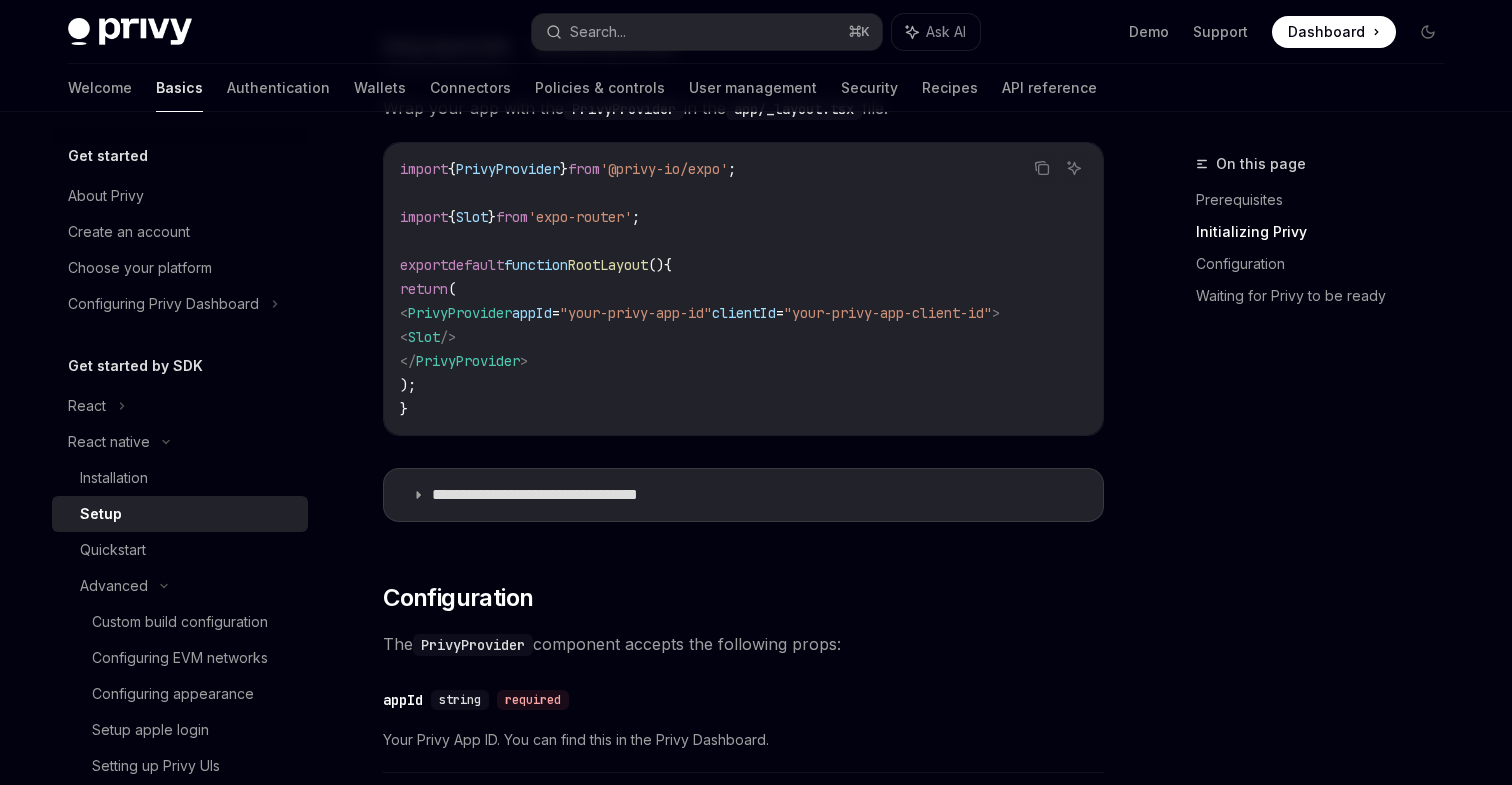 scroll, scrollTop: 653, scrollLeft: 0, axis: vertical 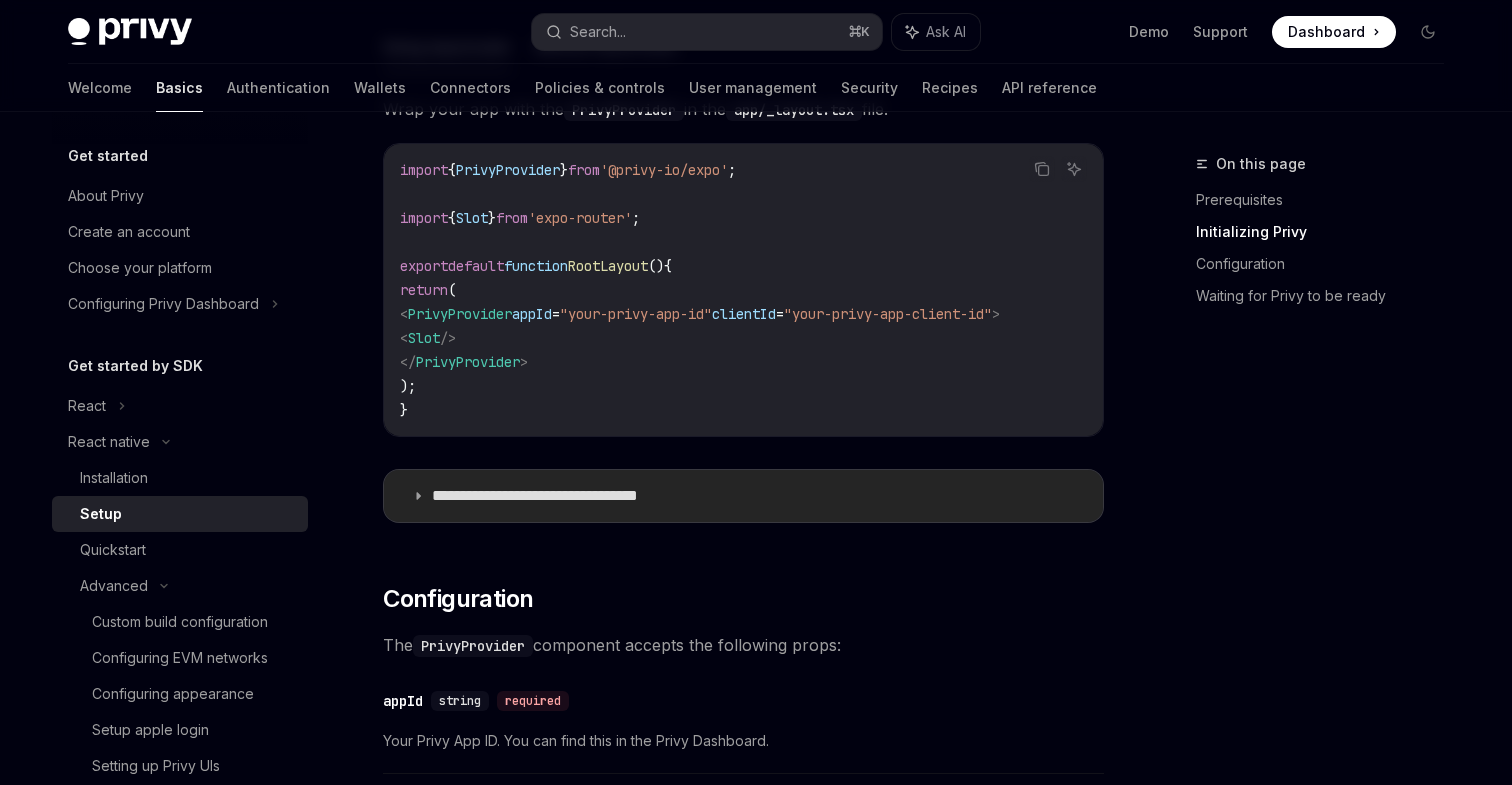 click on "**********" at bounding box center (743, 496) 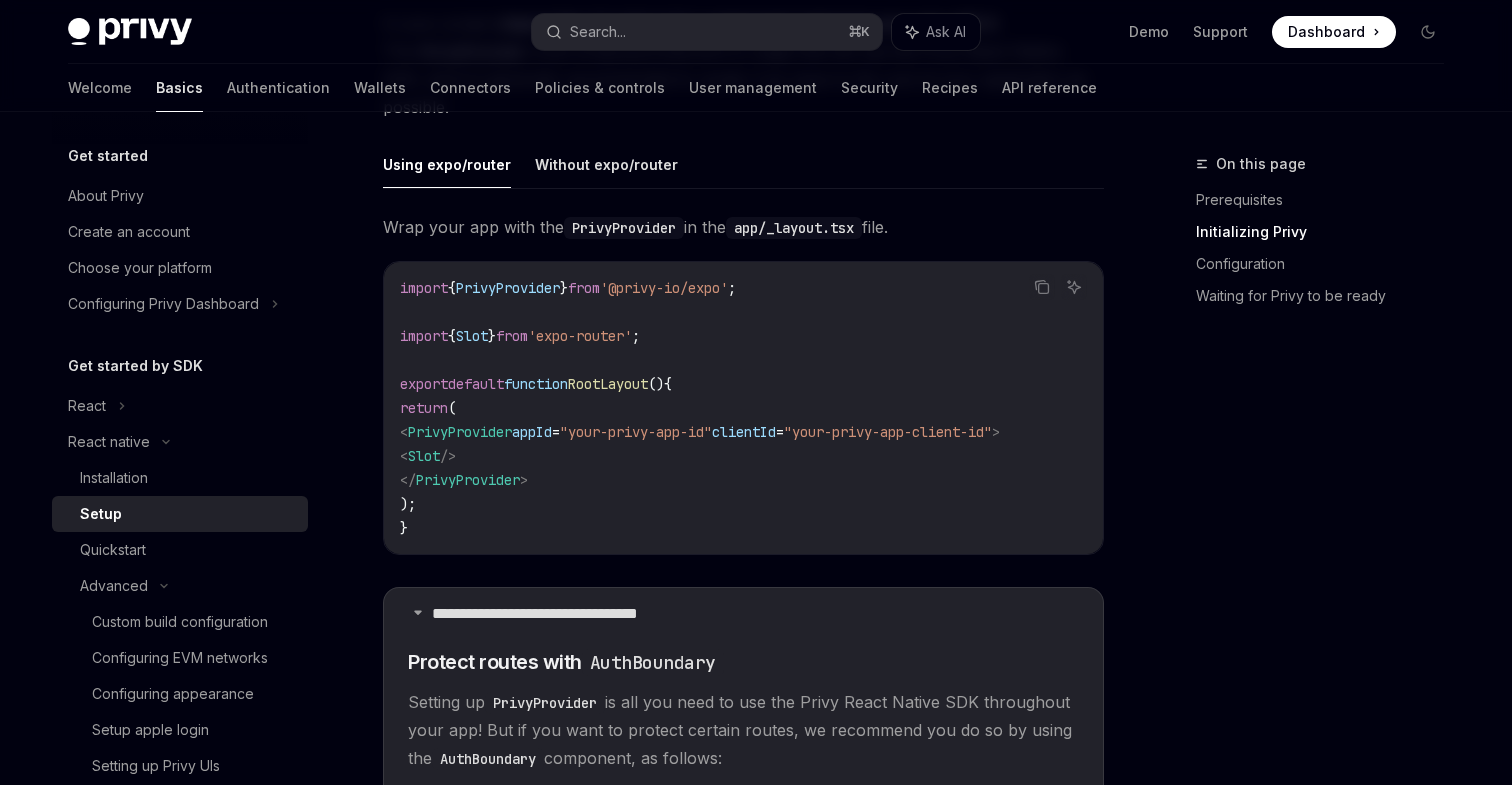 scroll, scrollTop: 531, scrollLeft: 0, axis: vertical 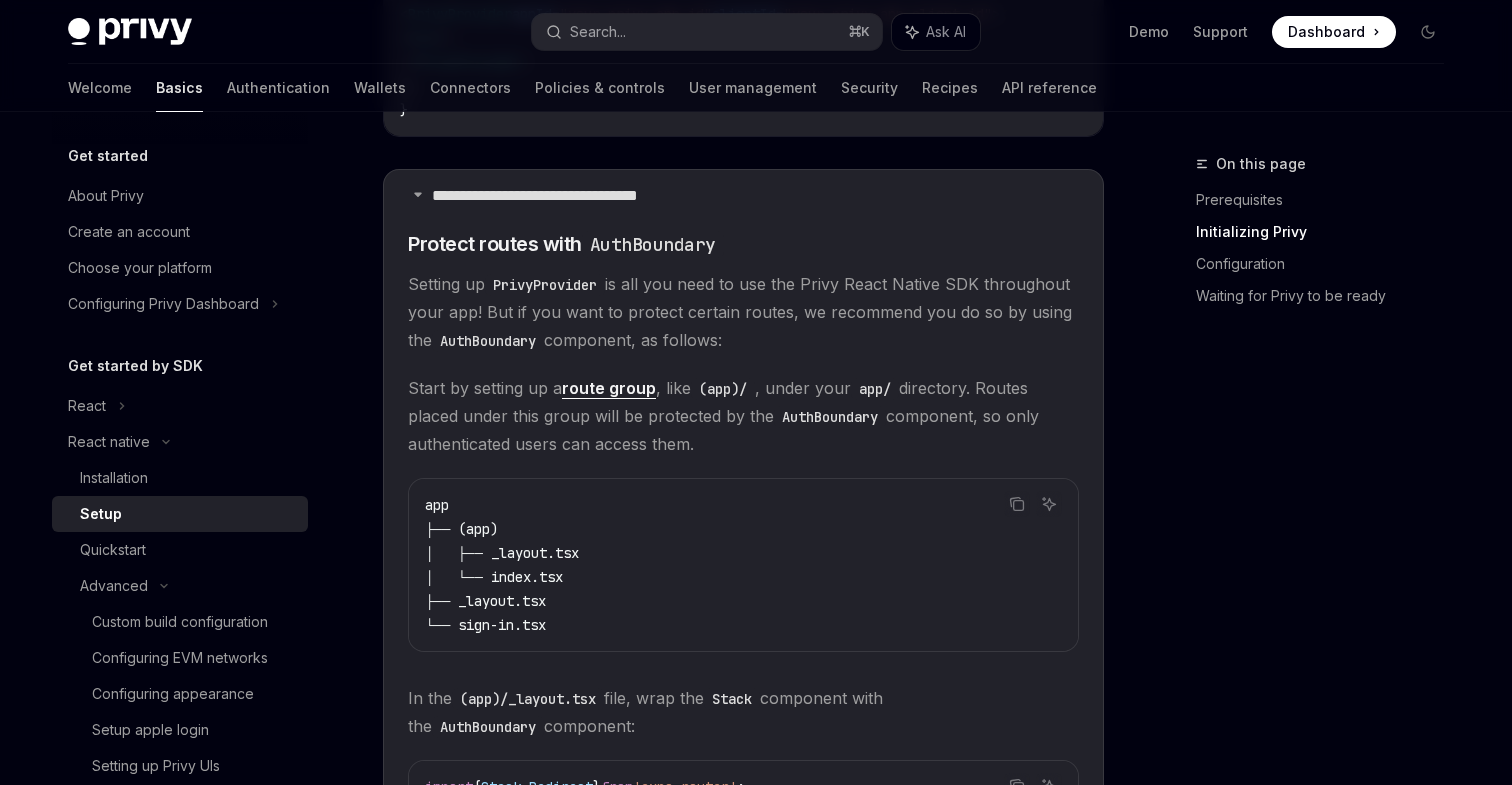 click on "route group" at bounding box center [609, 388] 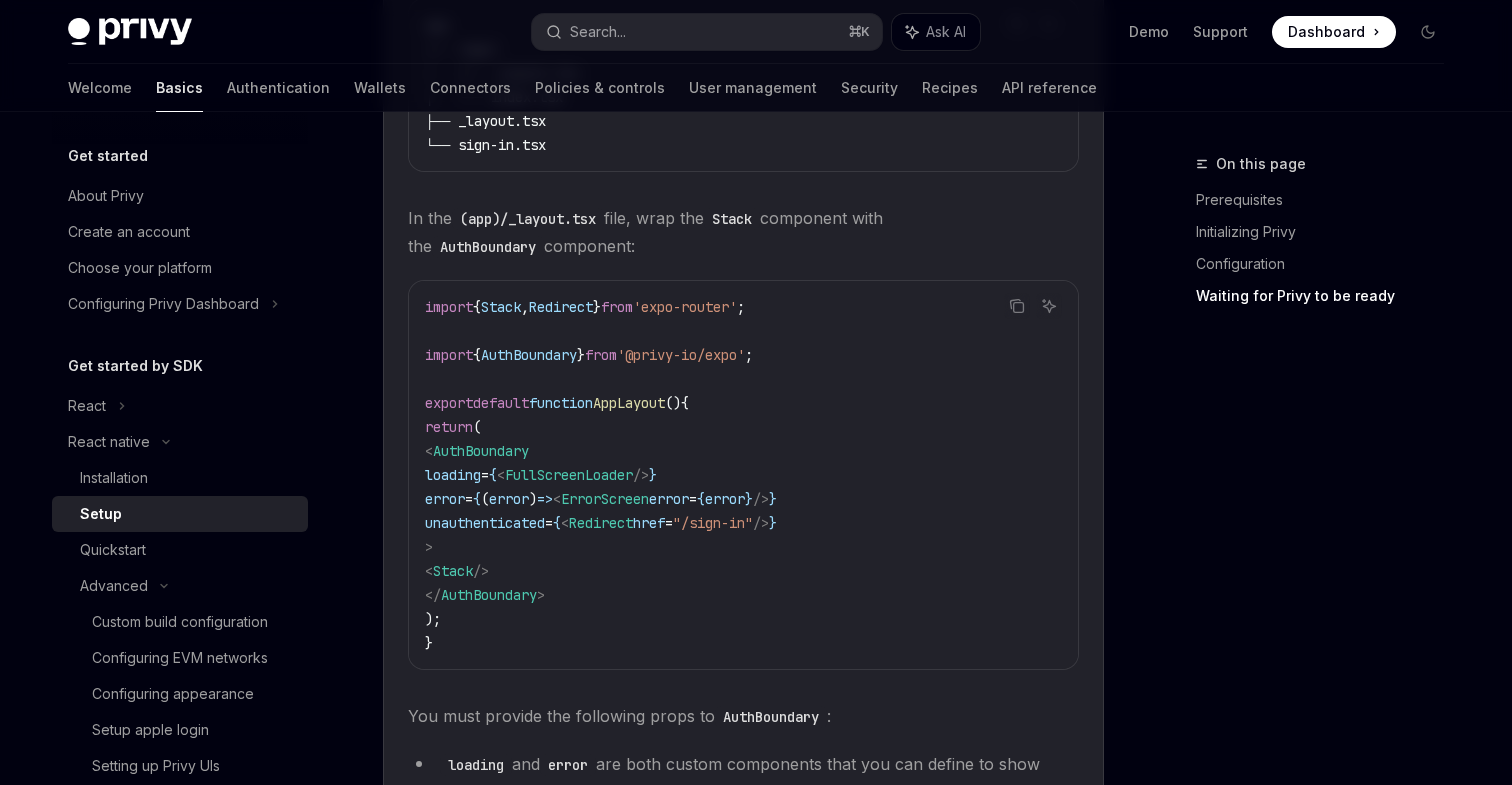 scroll, scrollTop: 1436, scrollLeft: 0, axis: vertical 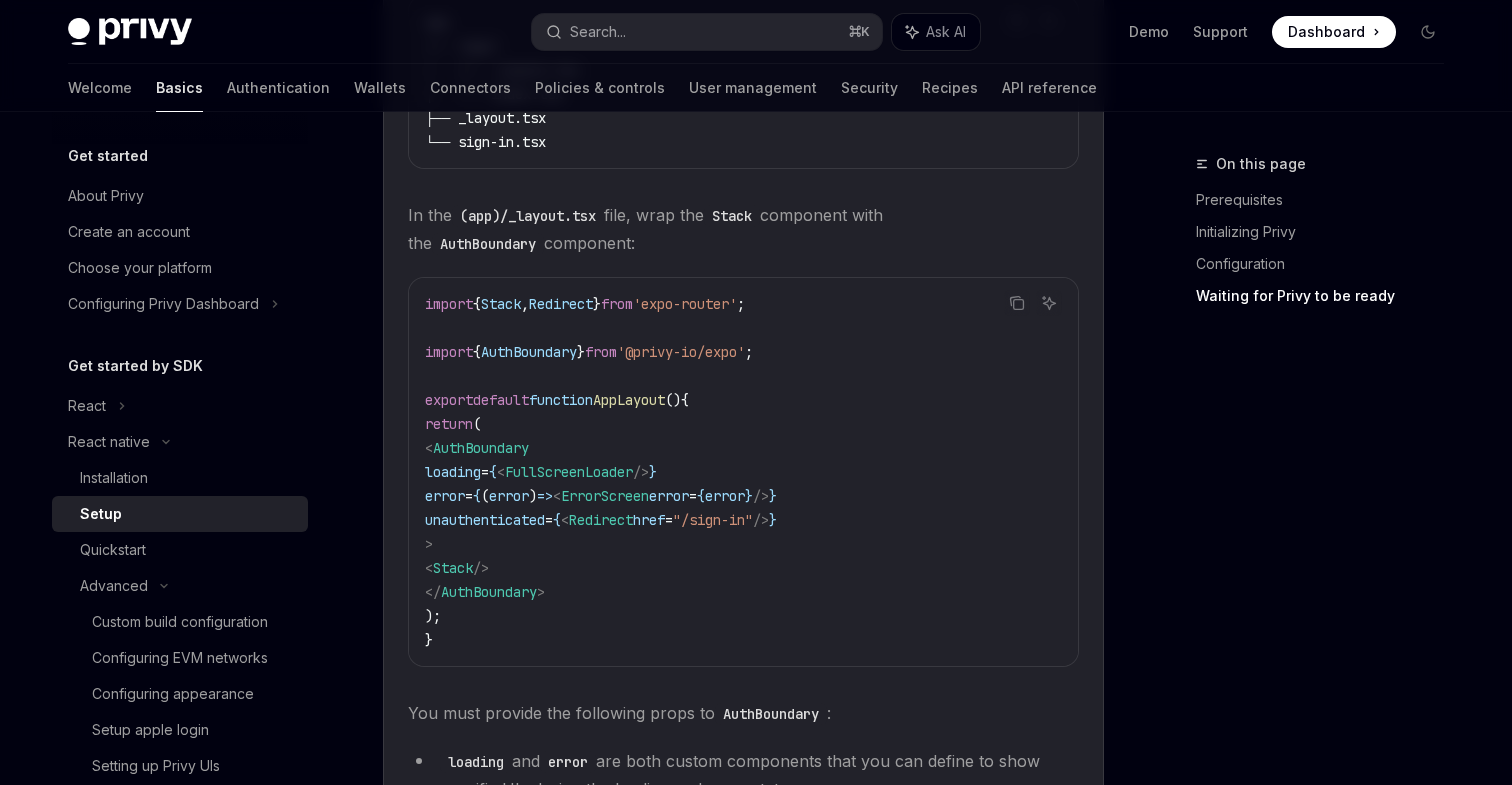 click on "On this page Prerequisites Initializing Privy Configuration Waiting for Privy to be ready" at bounding box center (1308, 468) 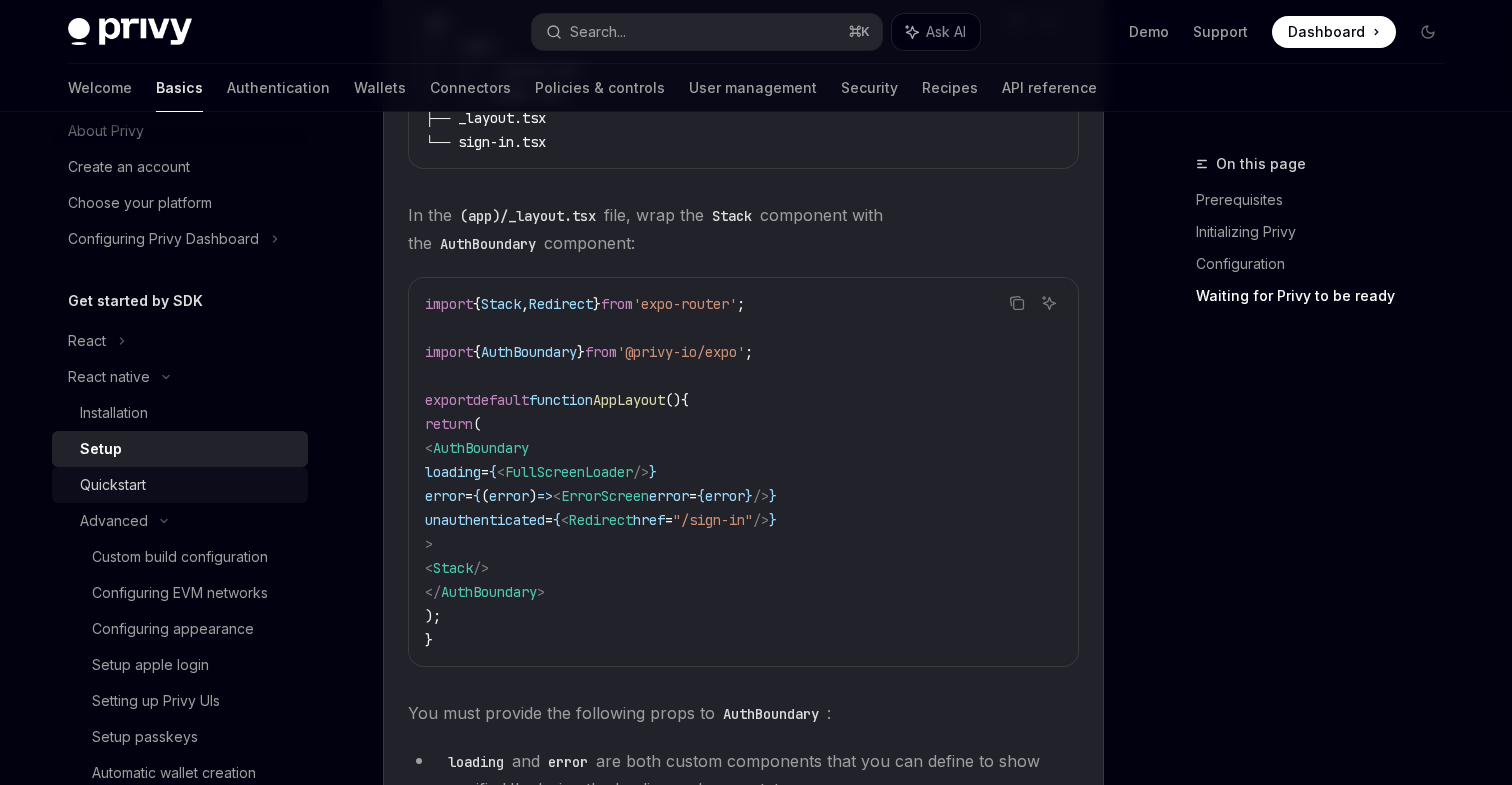 scroll, scrollTop: 57, scrollLeft: 0, axis: vertical 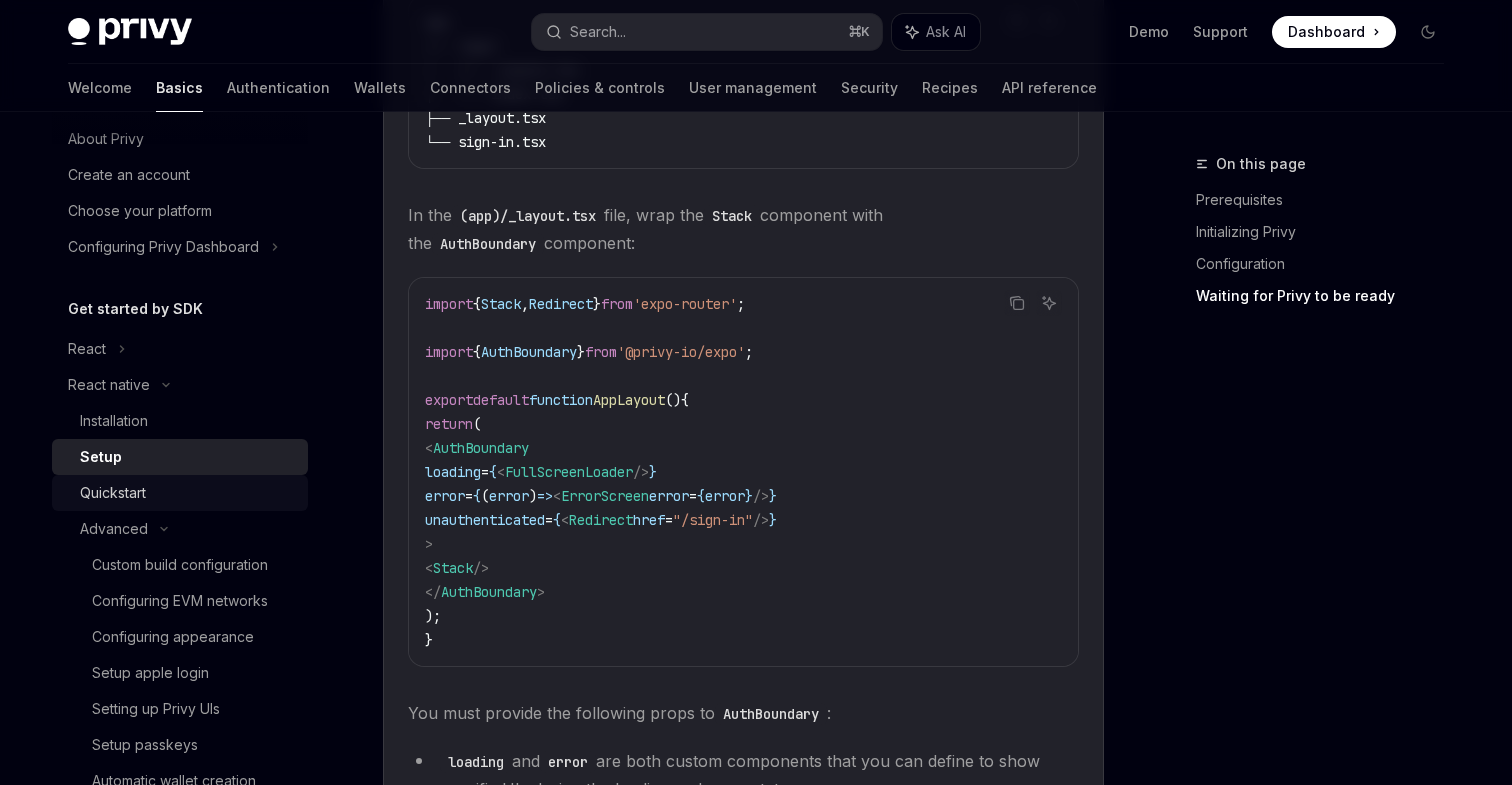 click on "Quickstart" at bounding box center (188, 493) 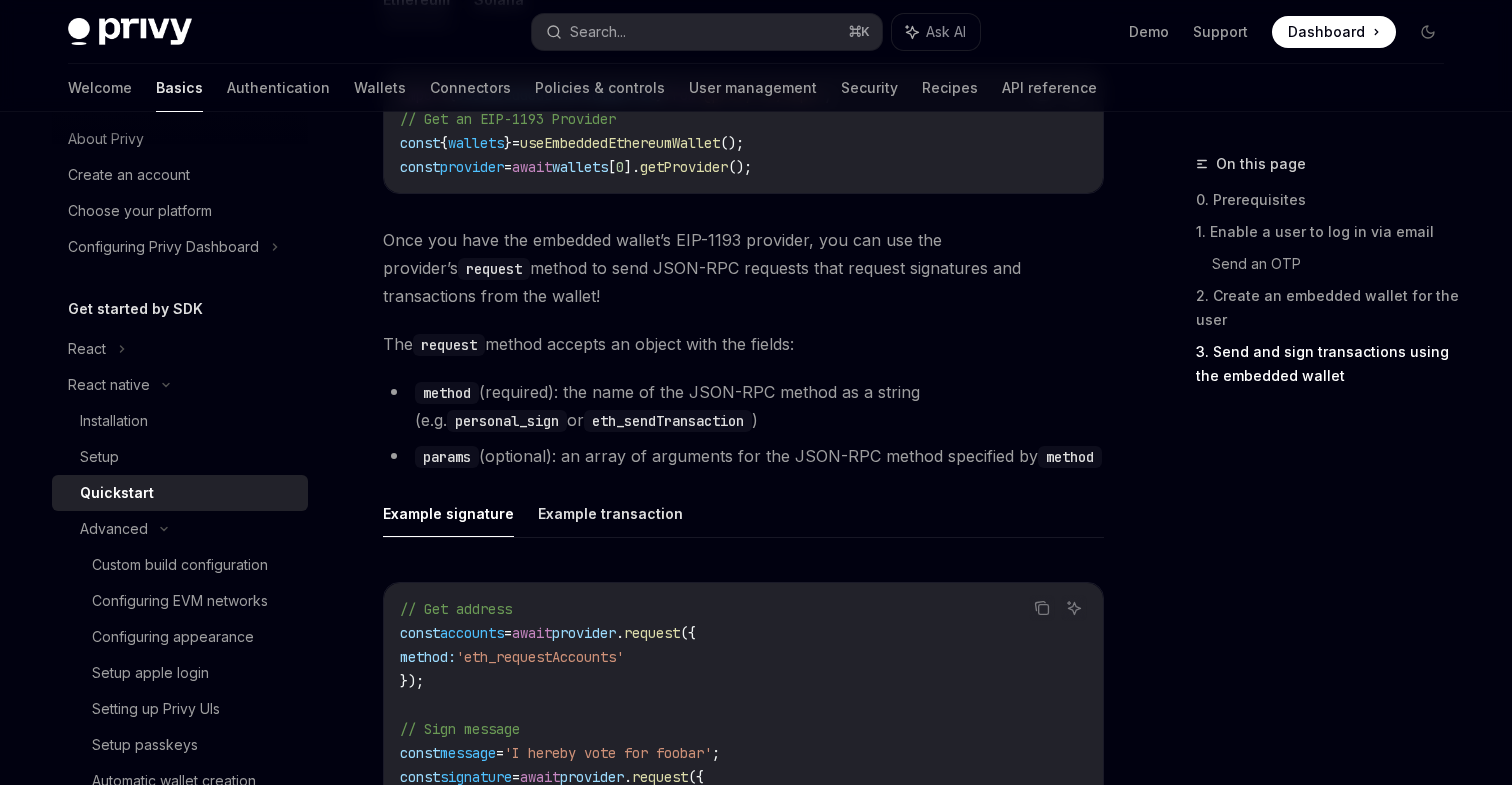 scroll, scrollTop: 2516, scrollLeft: 0, axis: vertical 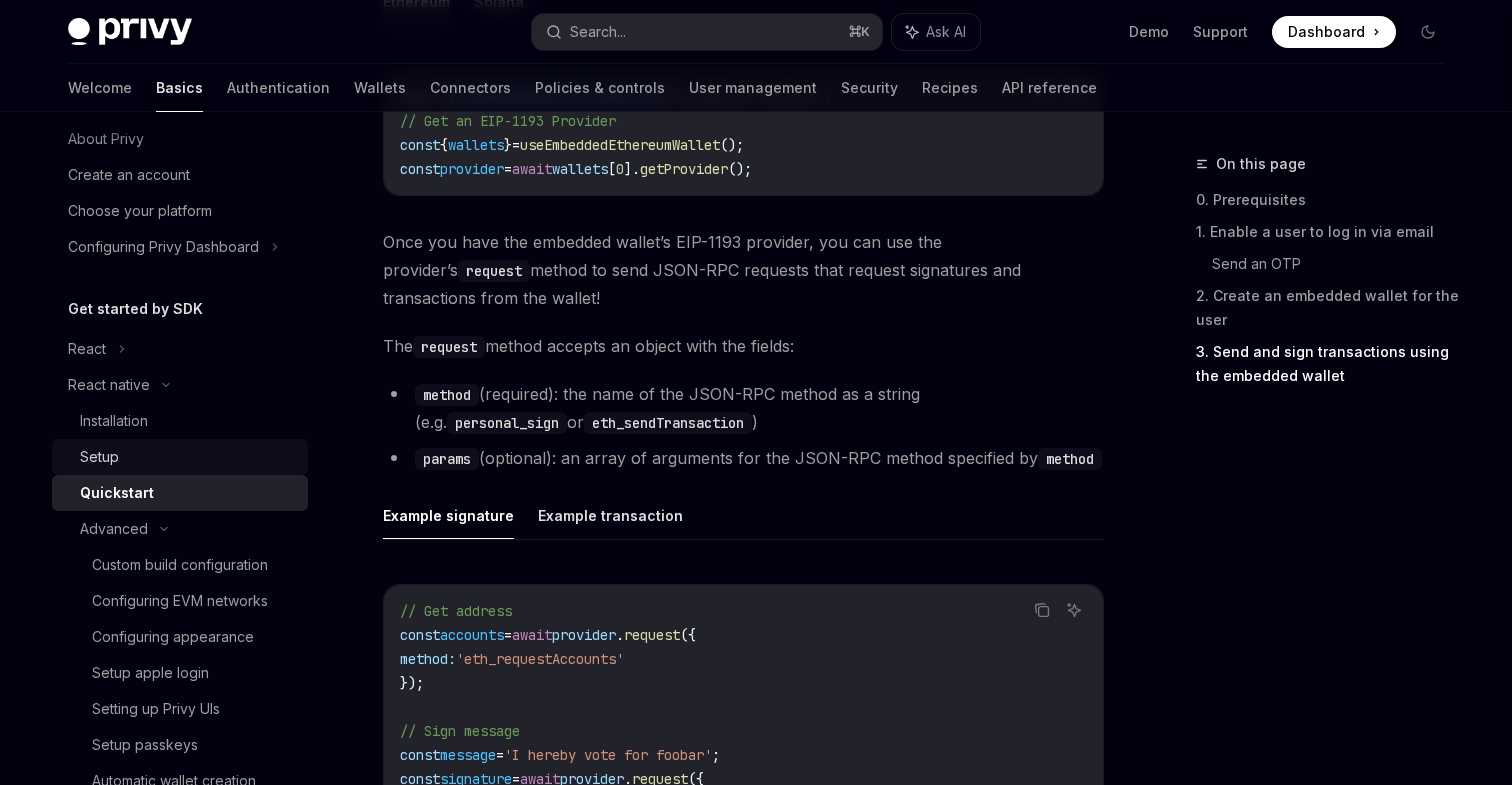 click on "Setup" at bounding box center (188, 457) 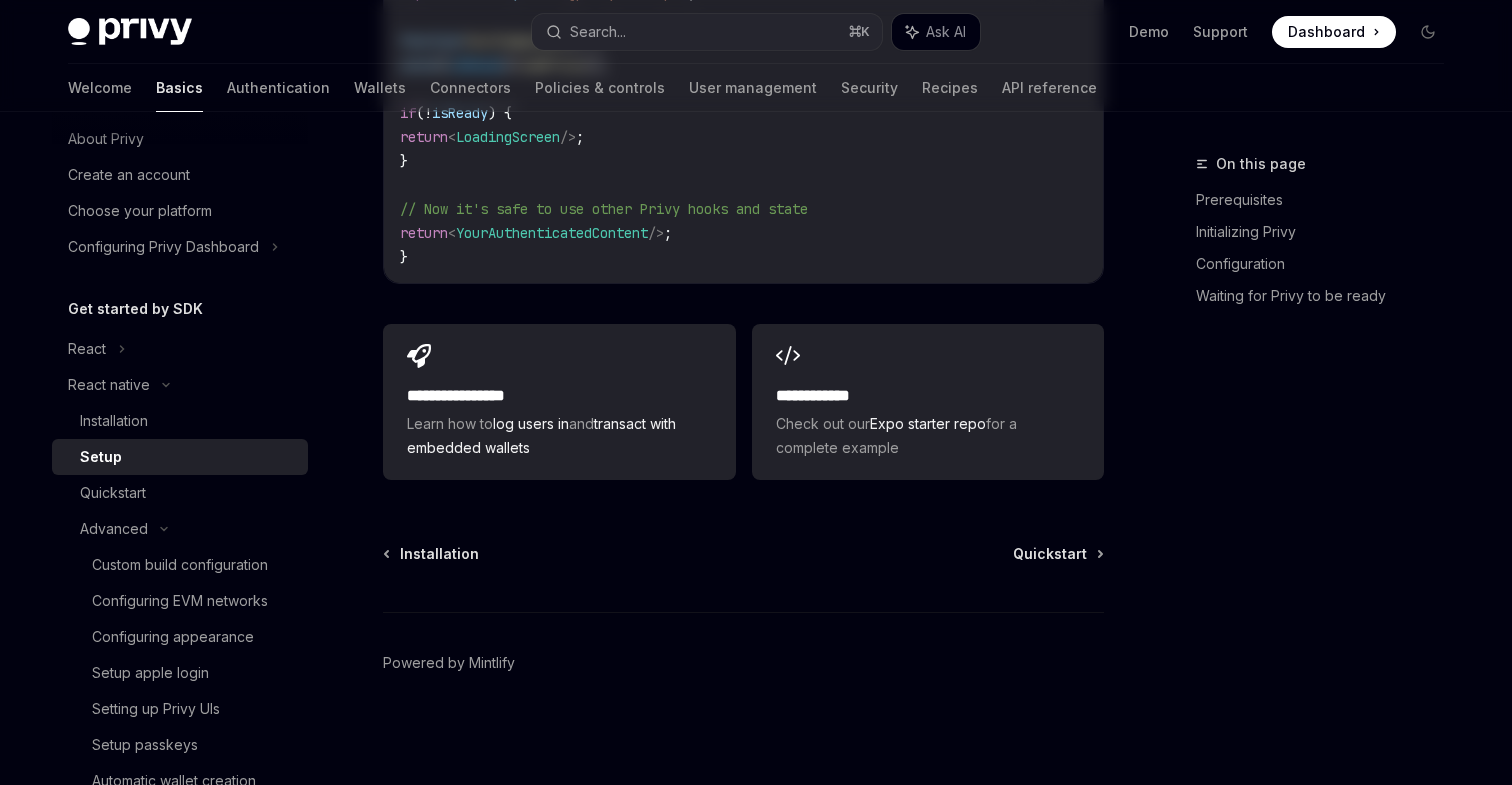 type on "*" 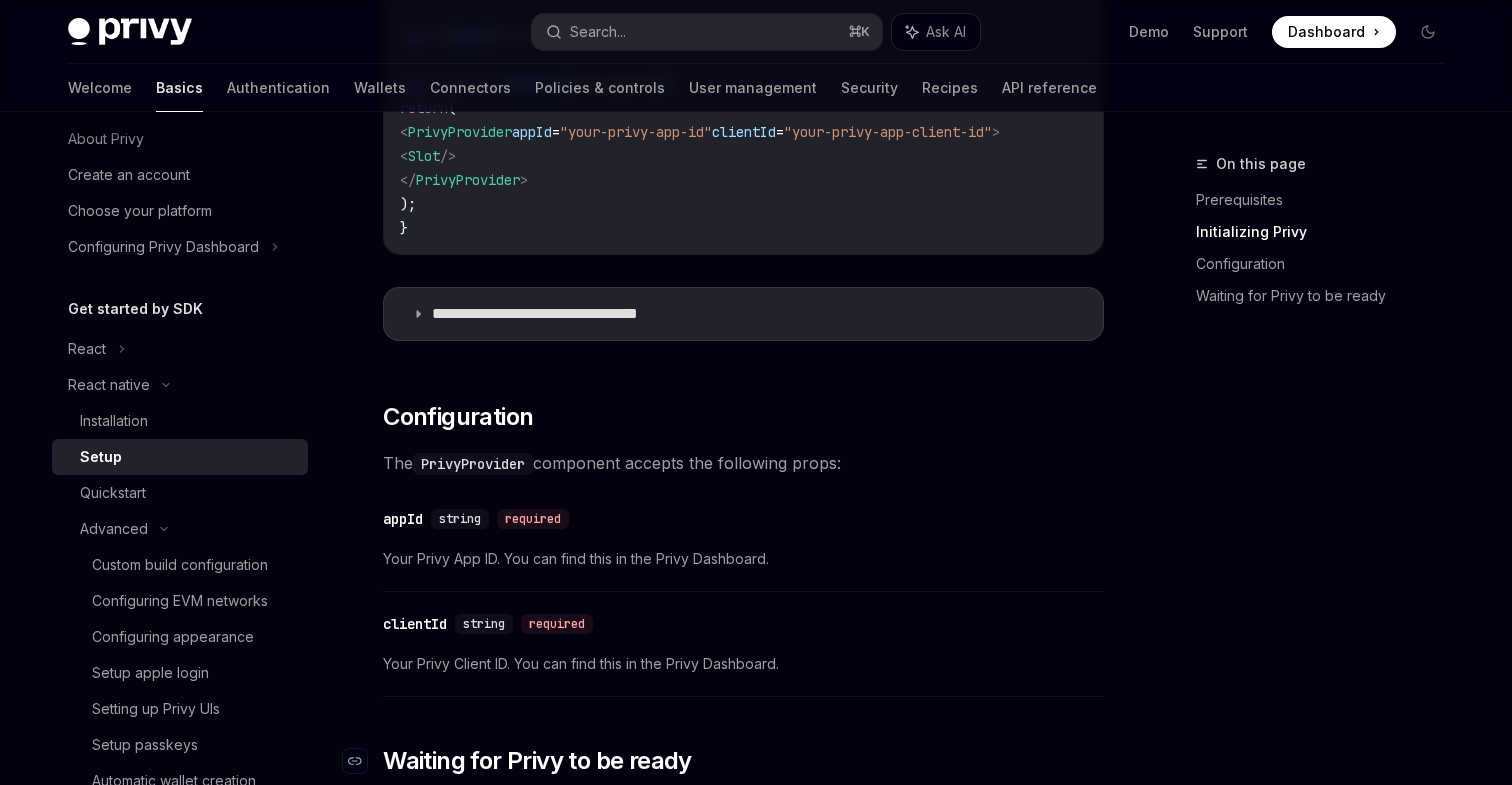 scroll, scrollTop: 836, scrollLeft: 0, axis: vertical 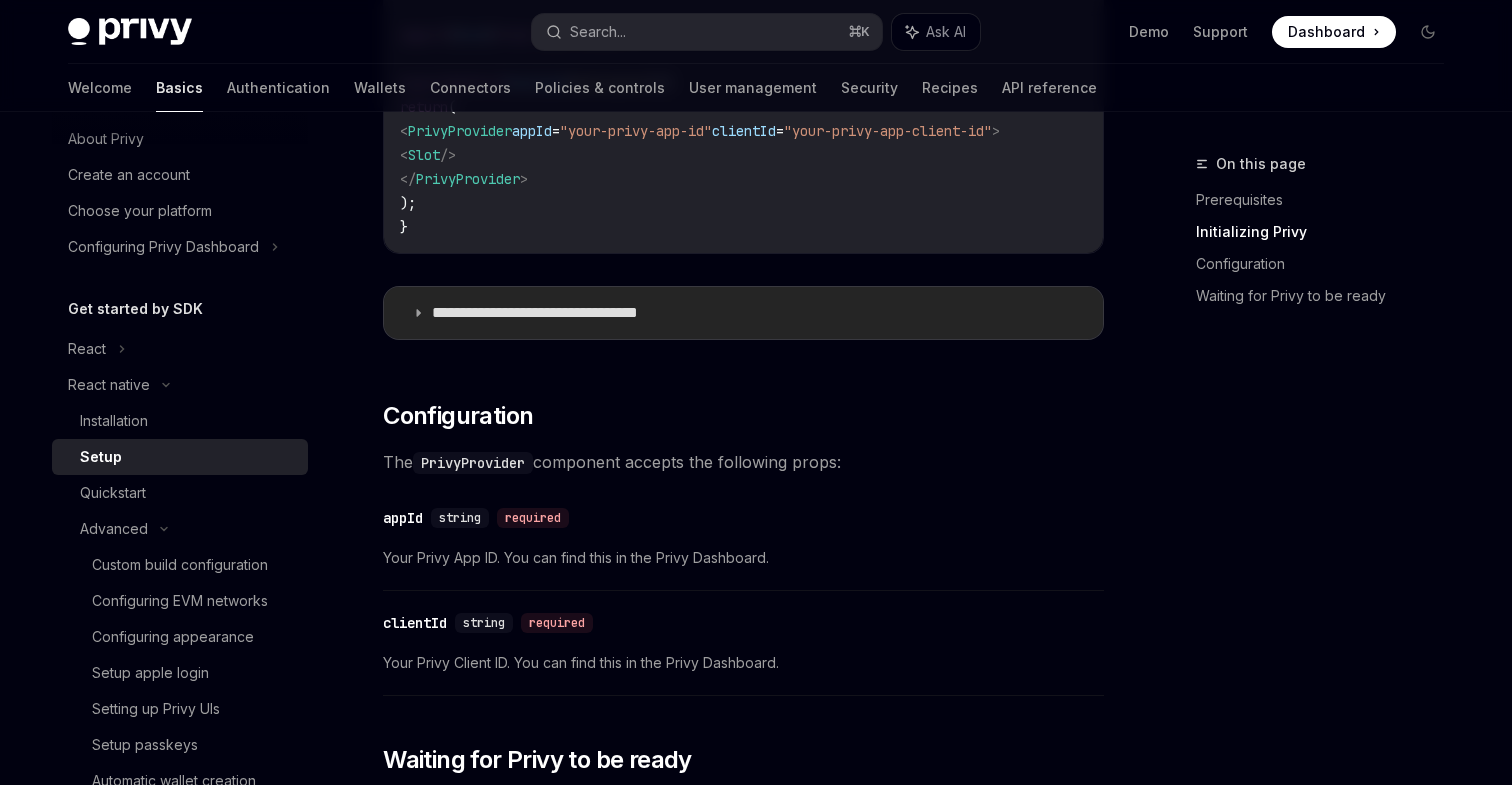 click on "**********" at bounding box center [743, 313] 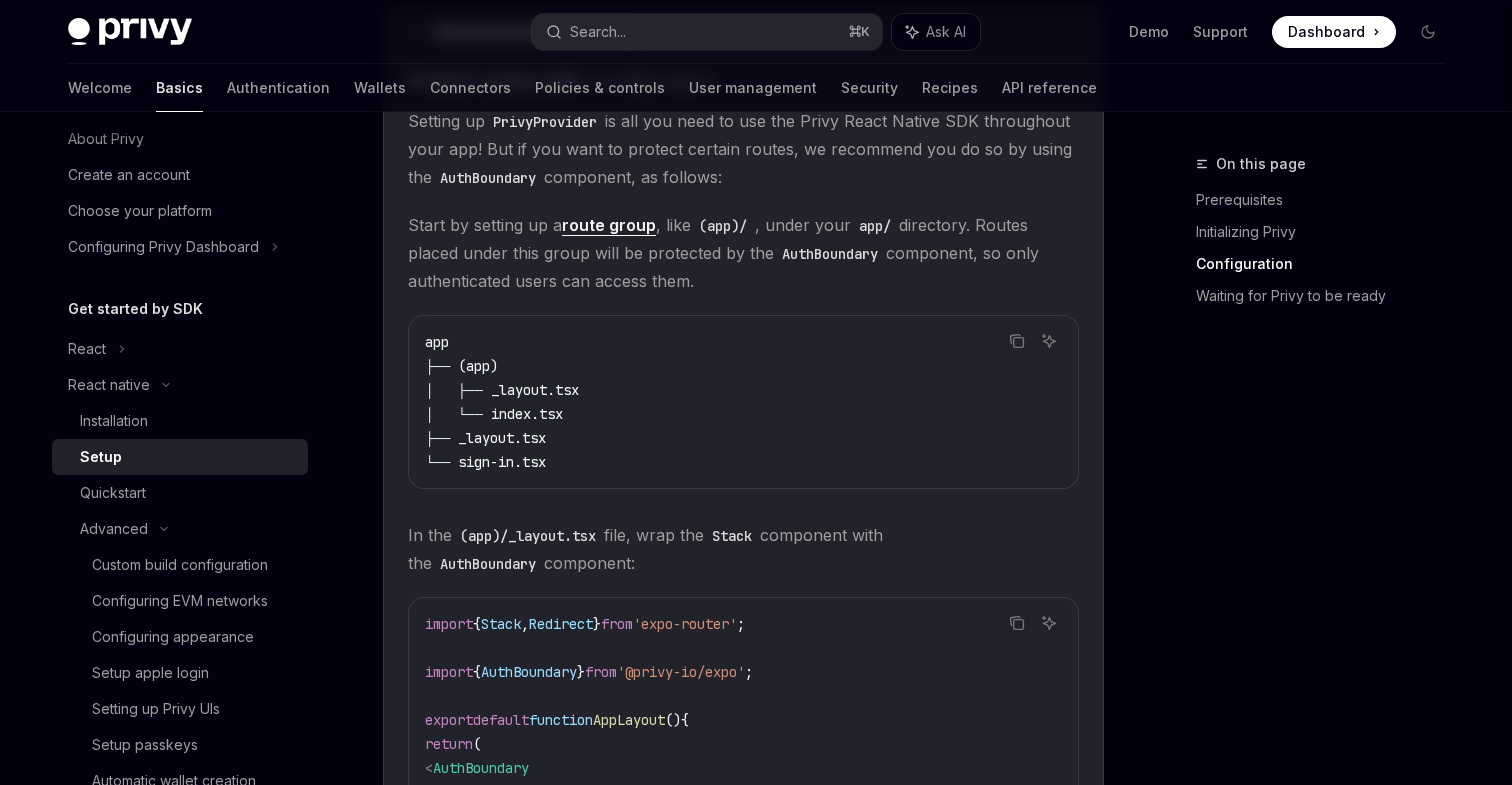 scroll, scrollTop: 1114, scrollLeft: 0, axis: vertical 